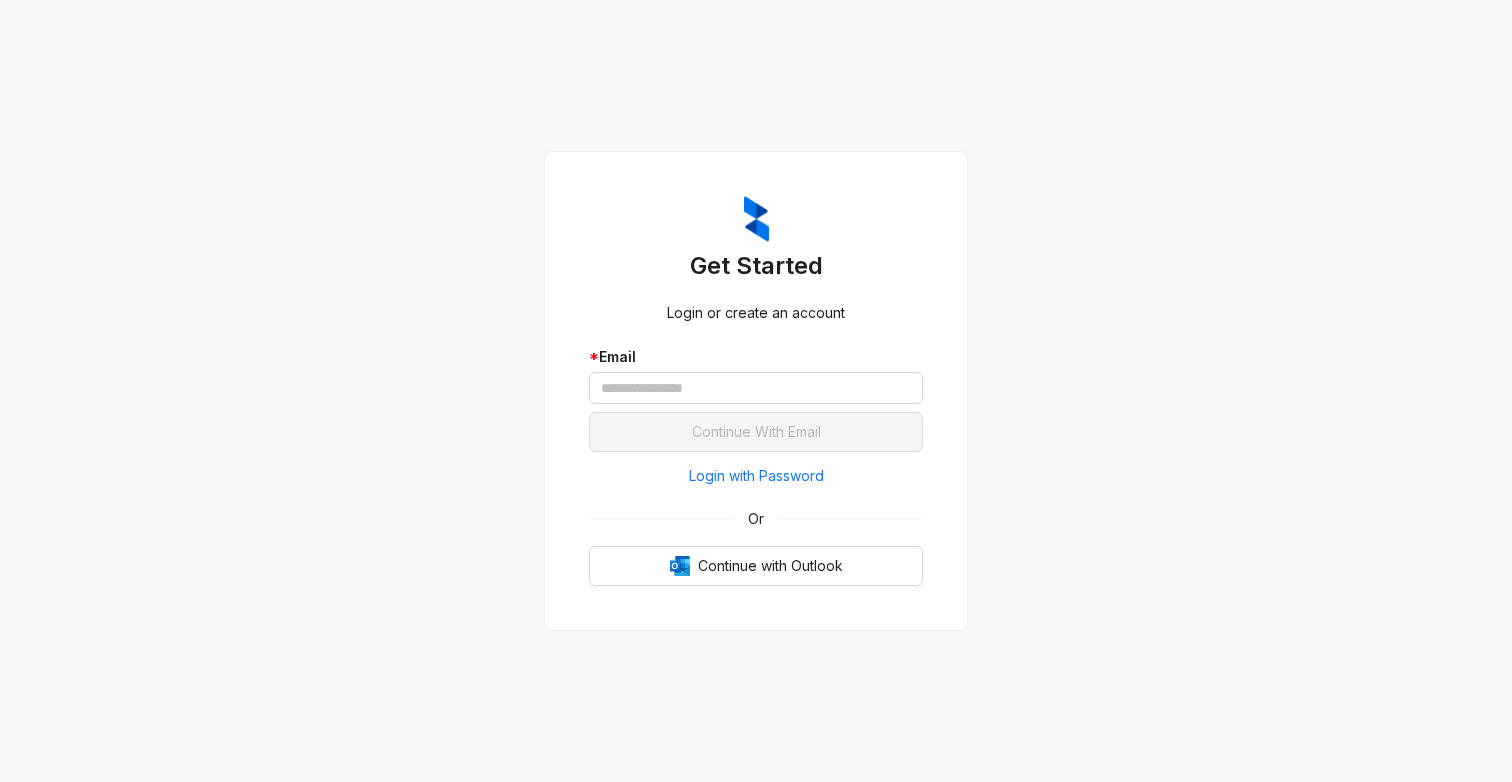 scroll, scrollTop: 0, scrollLeft: 0, axis: both 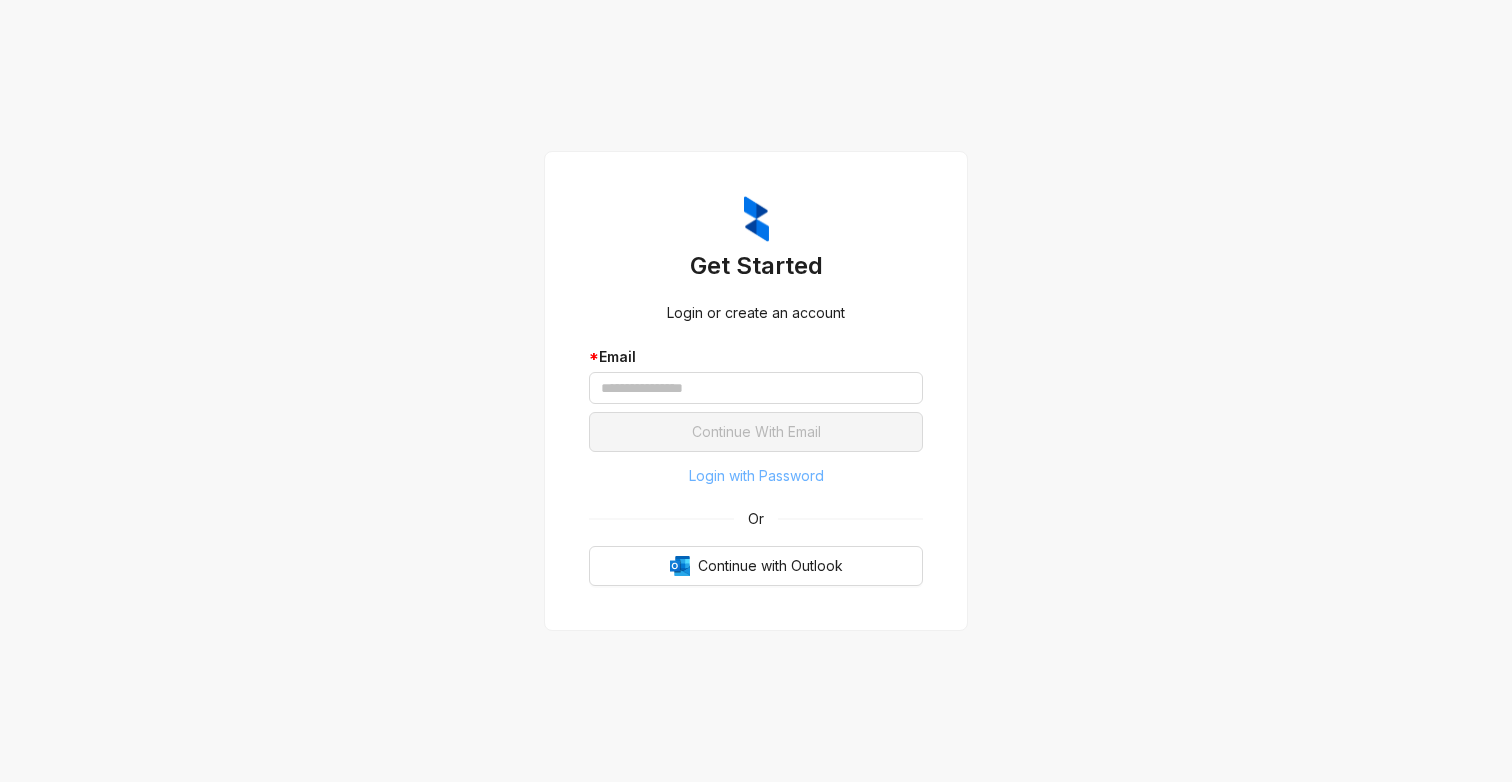 click on "Login with Password" at bounding box center (756, 476) 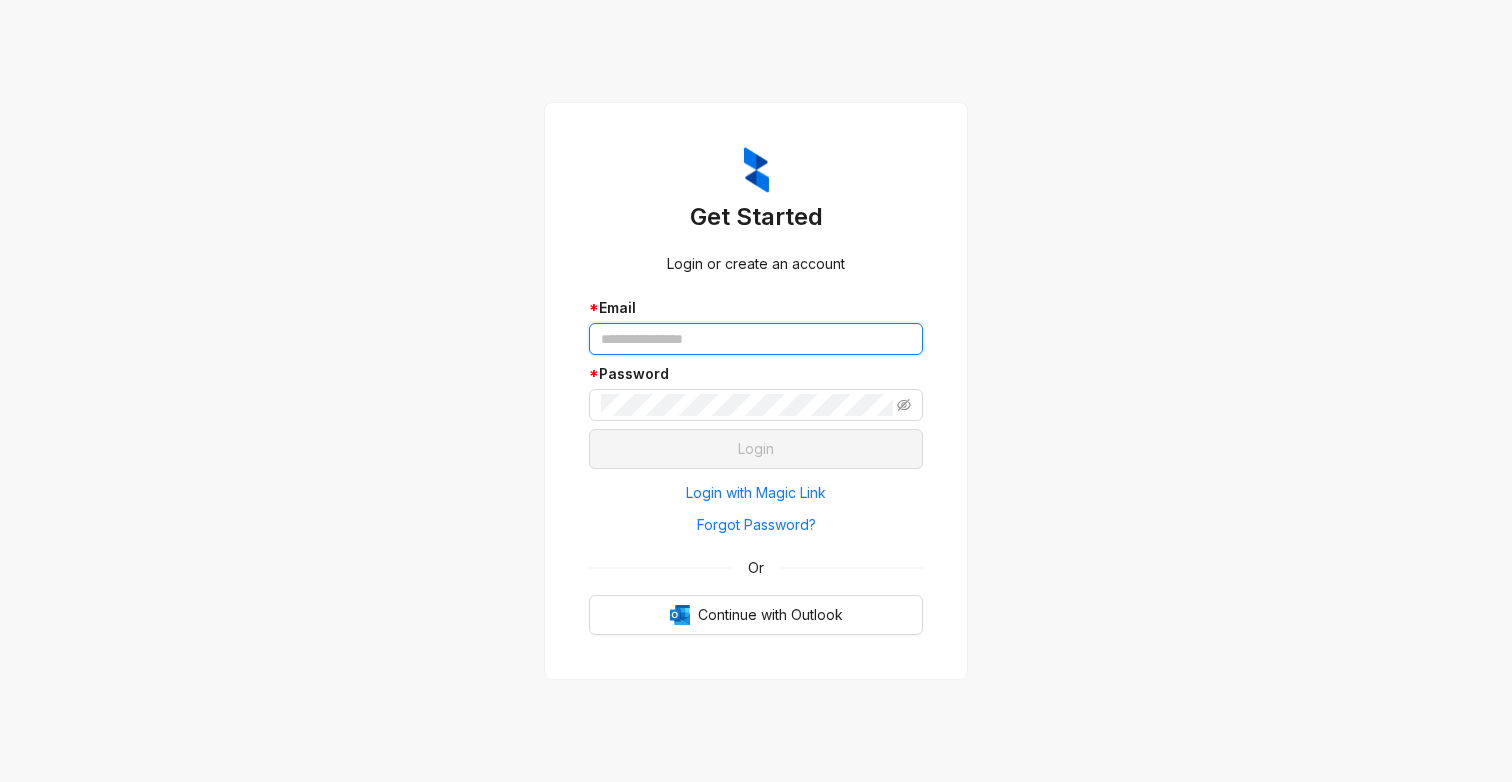 type 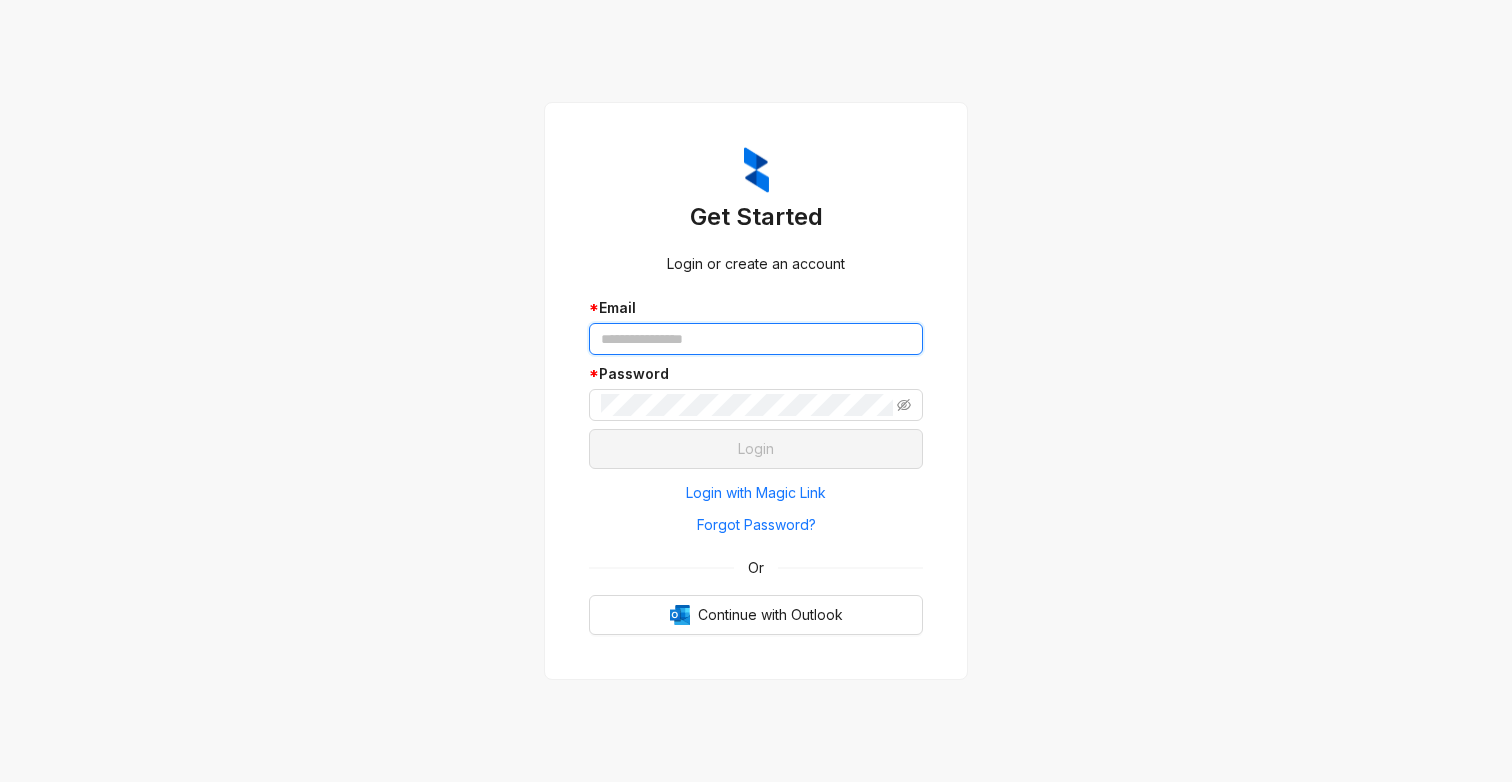 type on "**********" 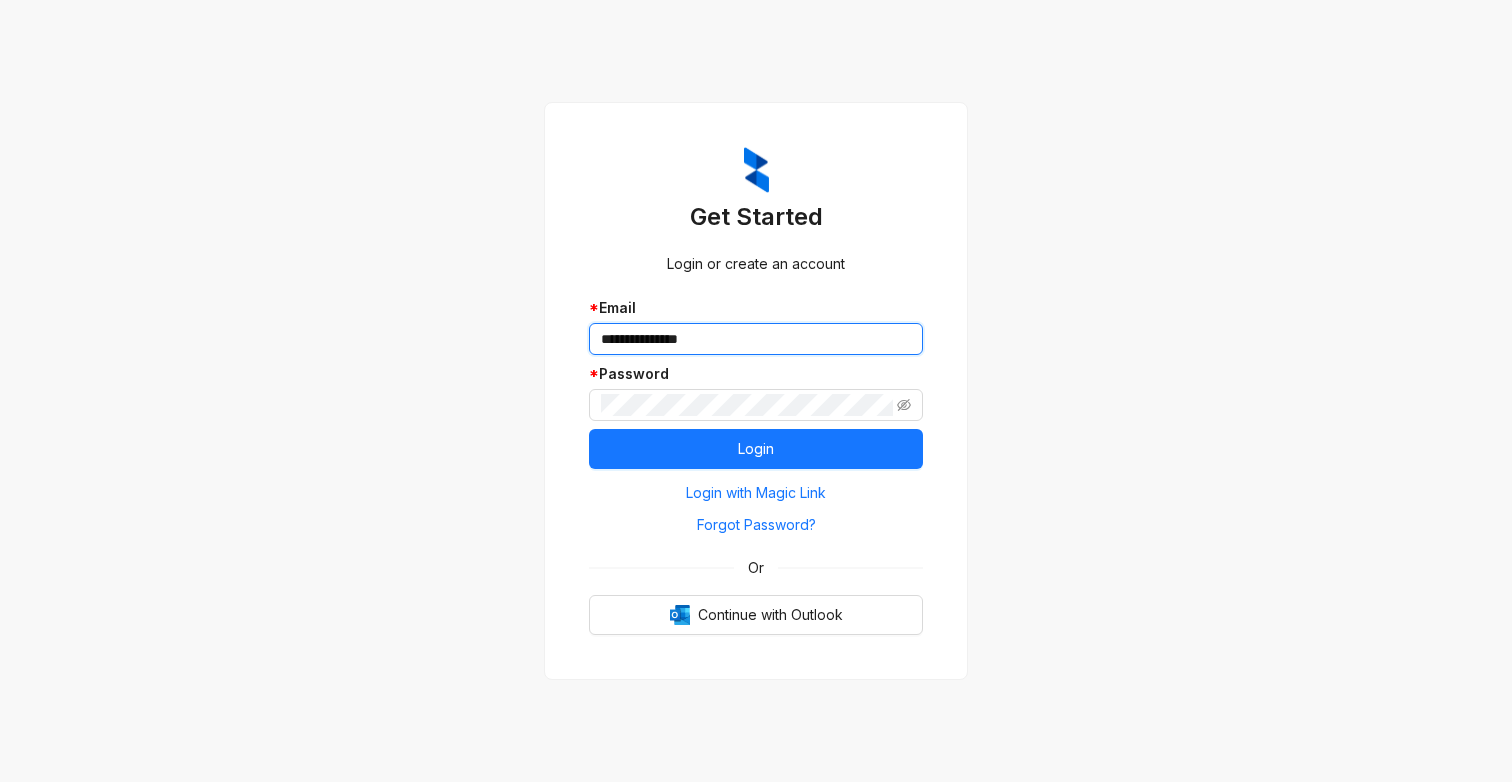 click on "**********" at bounding box center (756, 339) 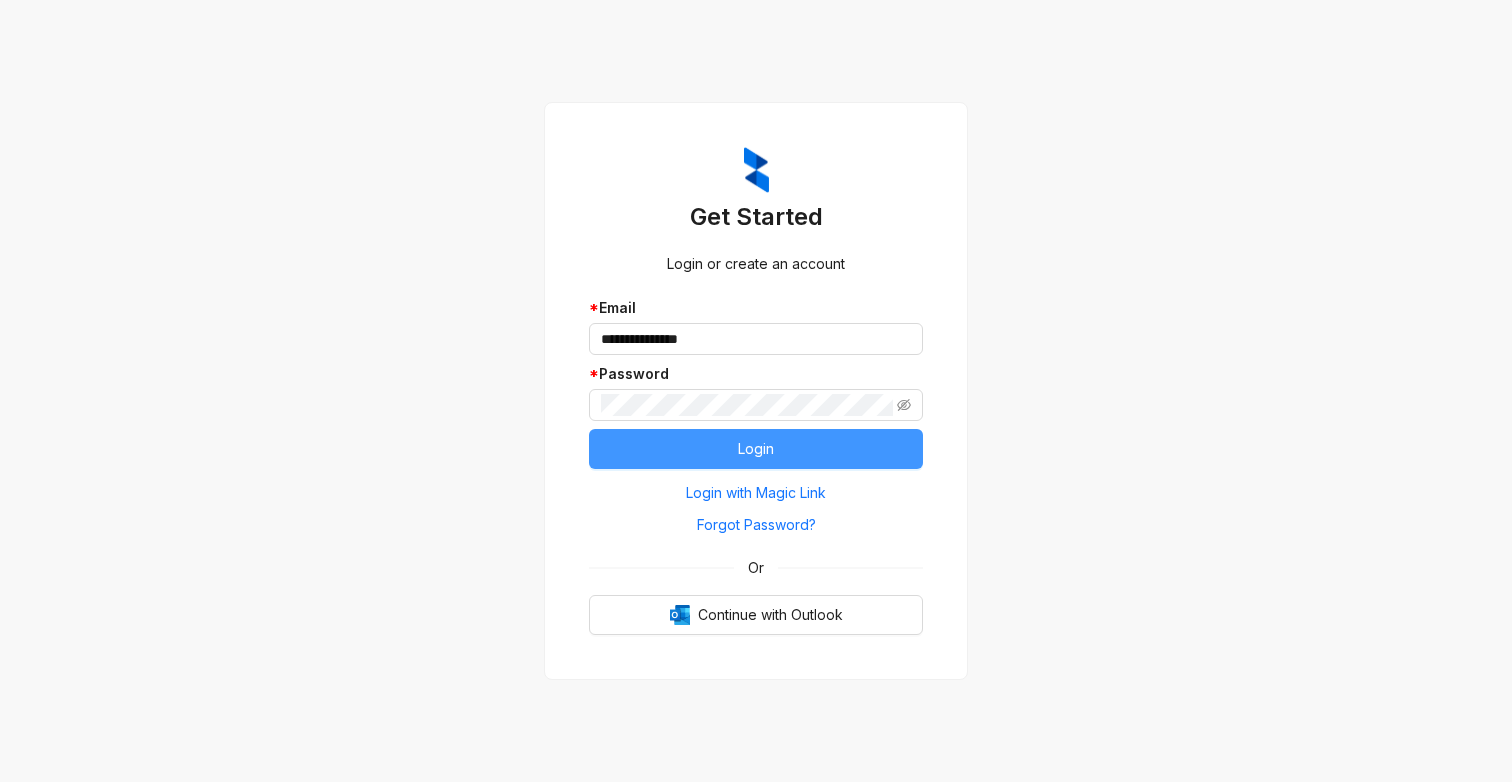 click on "Login" at bounding box center [756, 449] 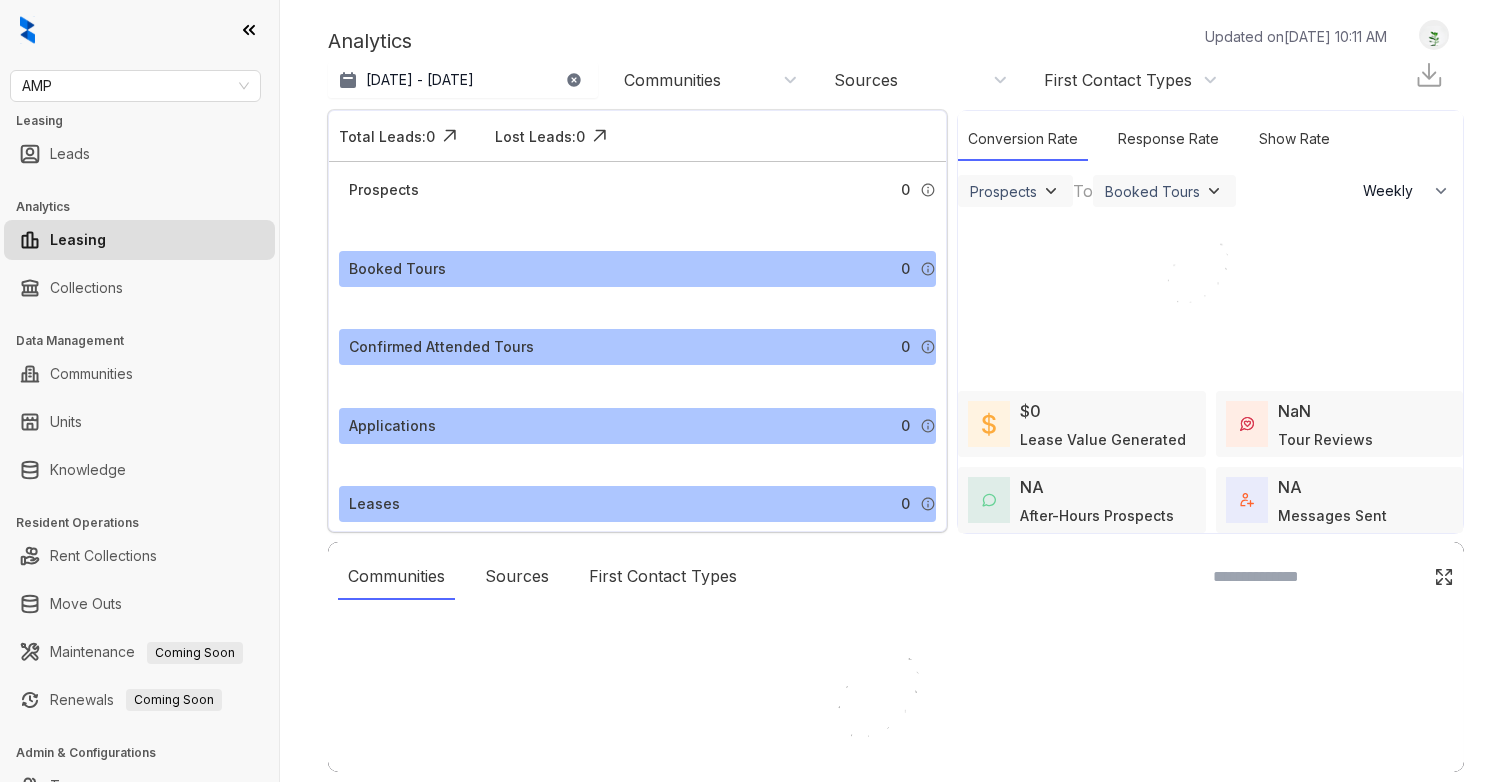 select on "******" 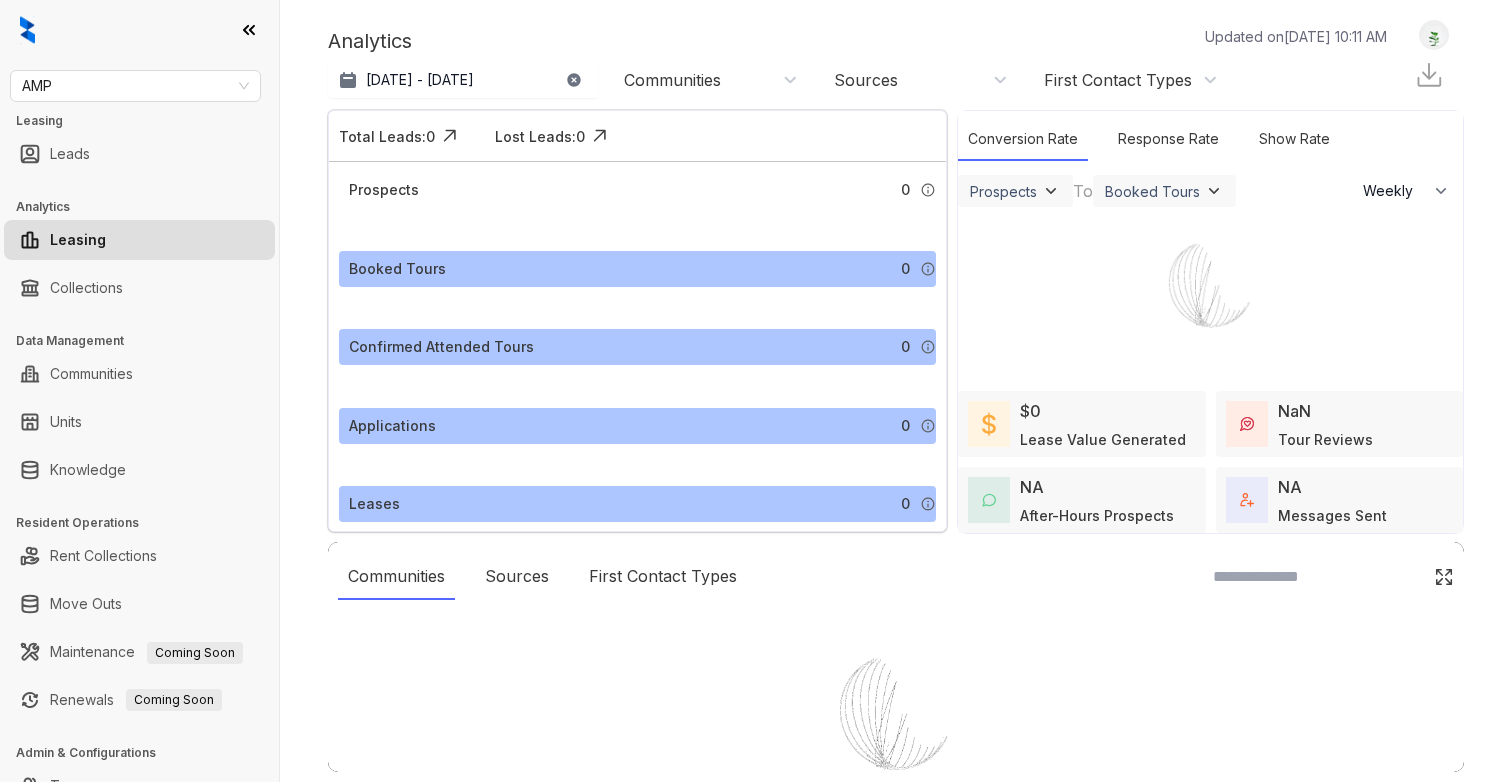 scroll, scrollTop: 0, scrollLeft: 0, axis: both 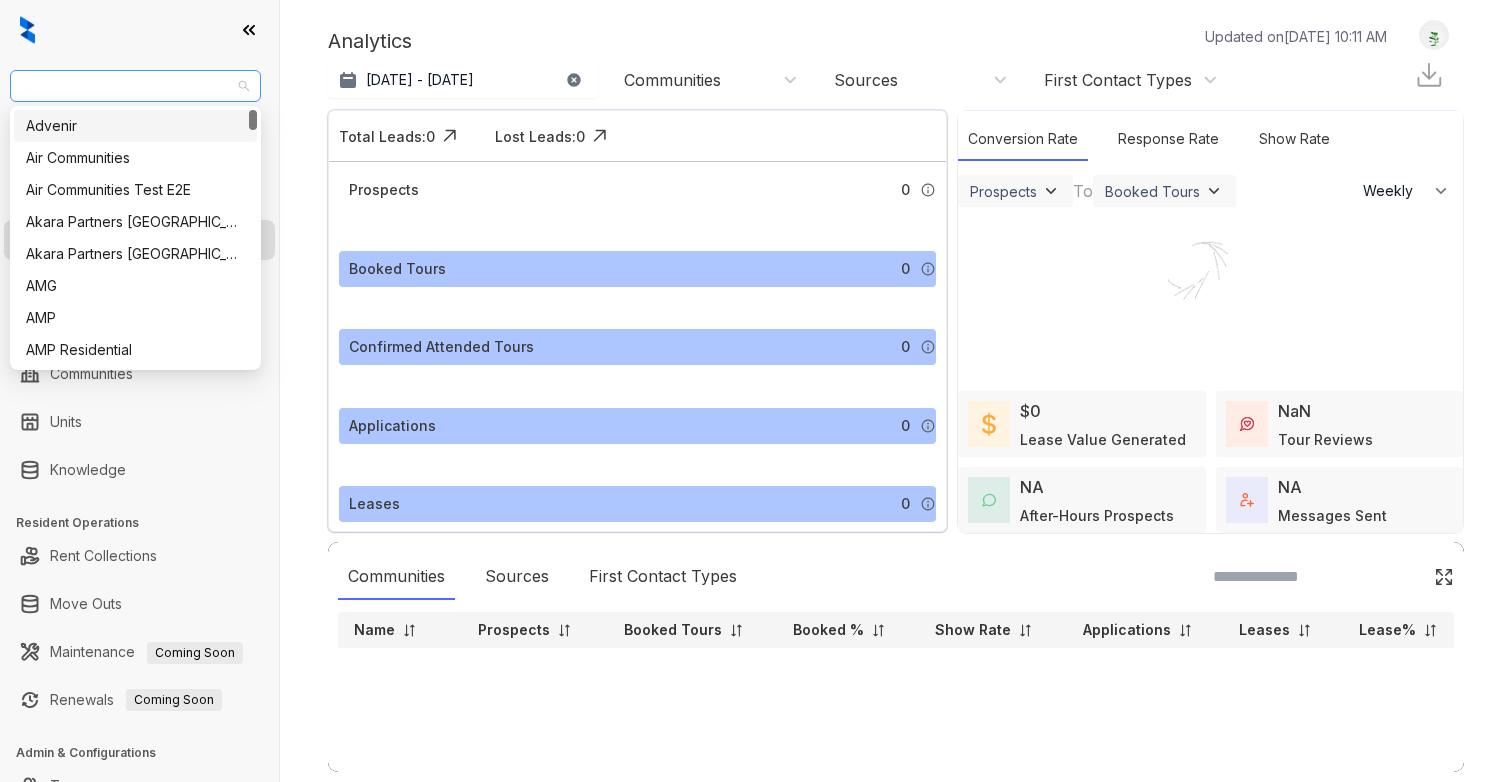 click on "AMP" at bounding box center (135, 86) 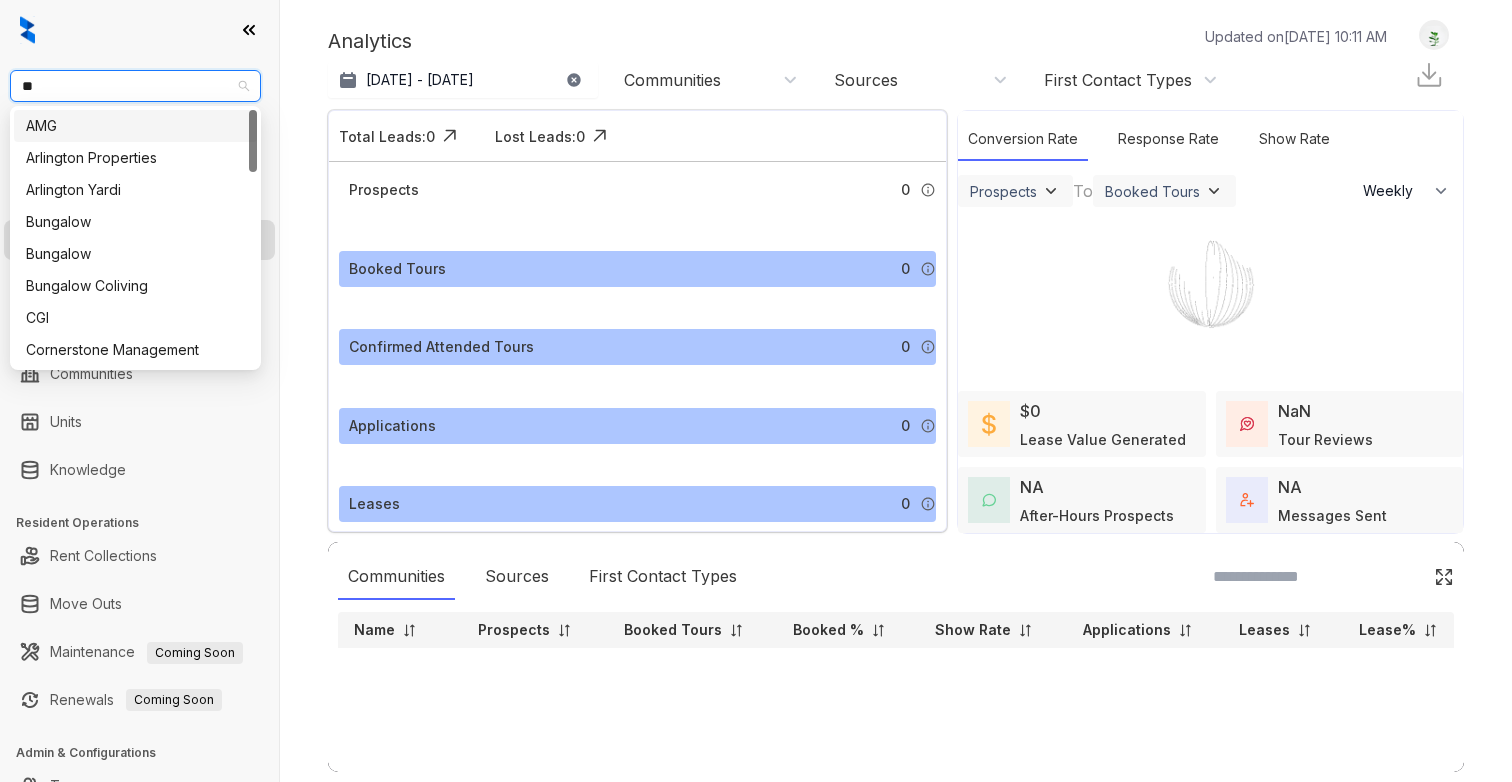 type on "***" 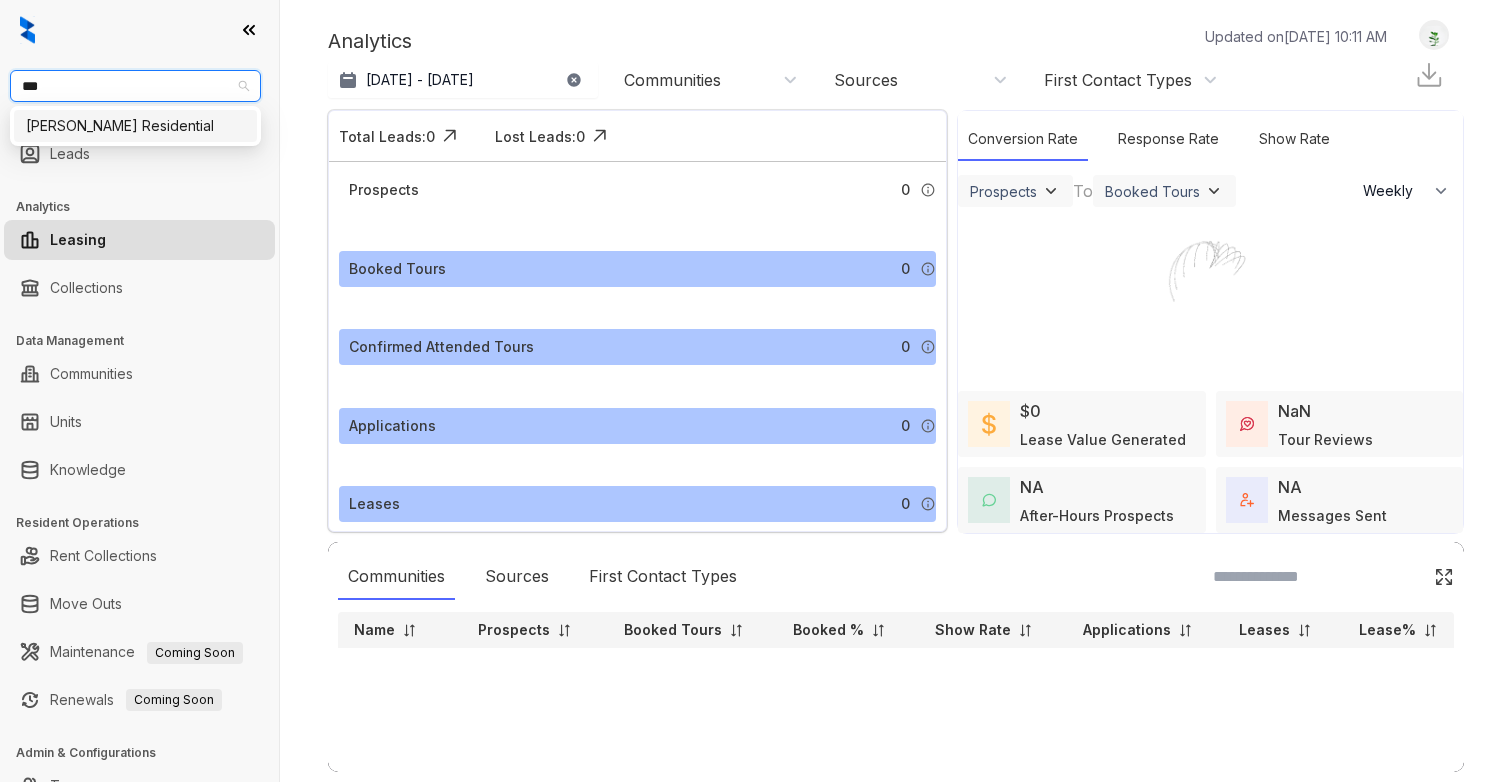 click on "[PERSON_NAME] Residential" at bounding box center [135, 126] 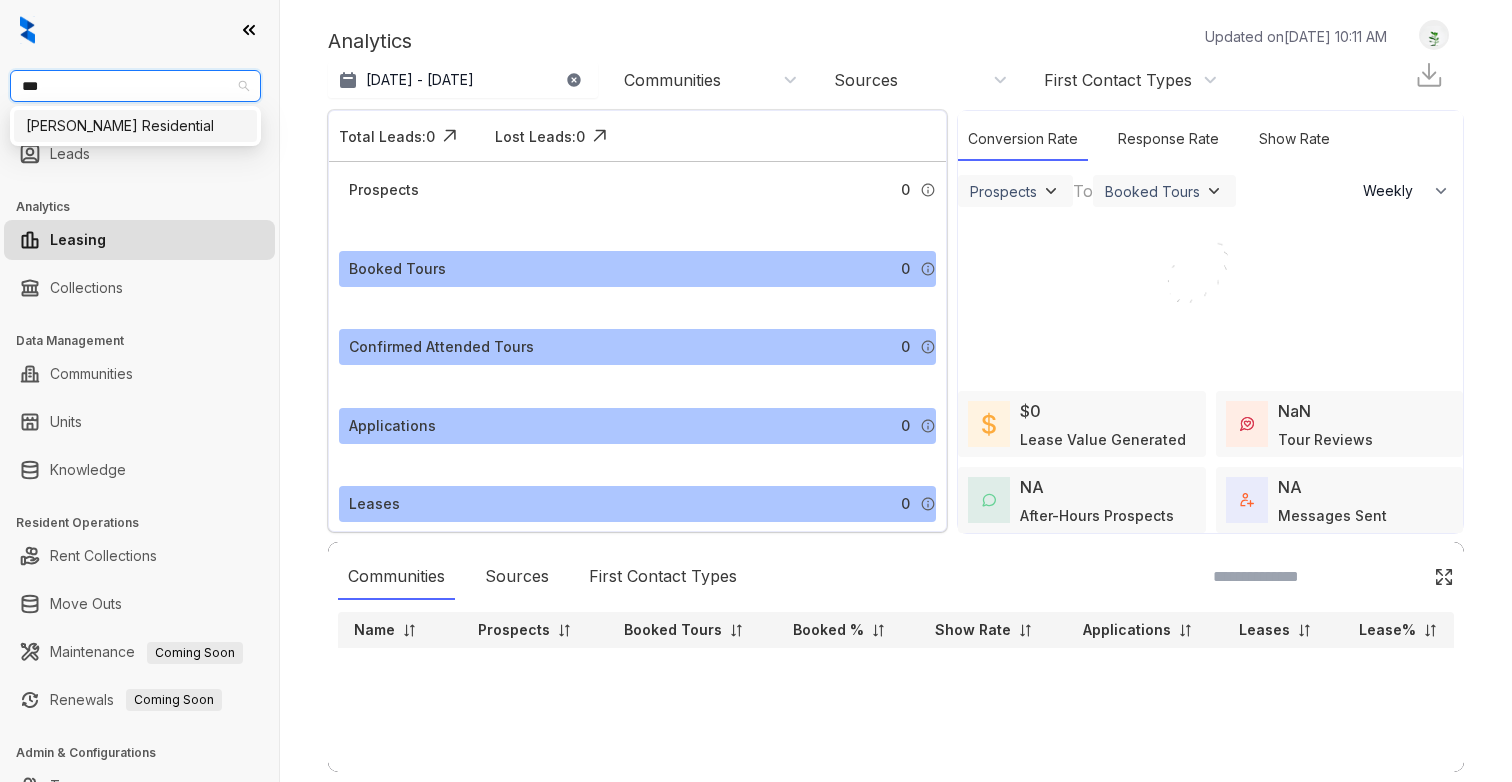 type 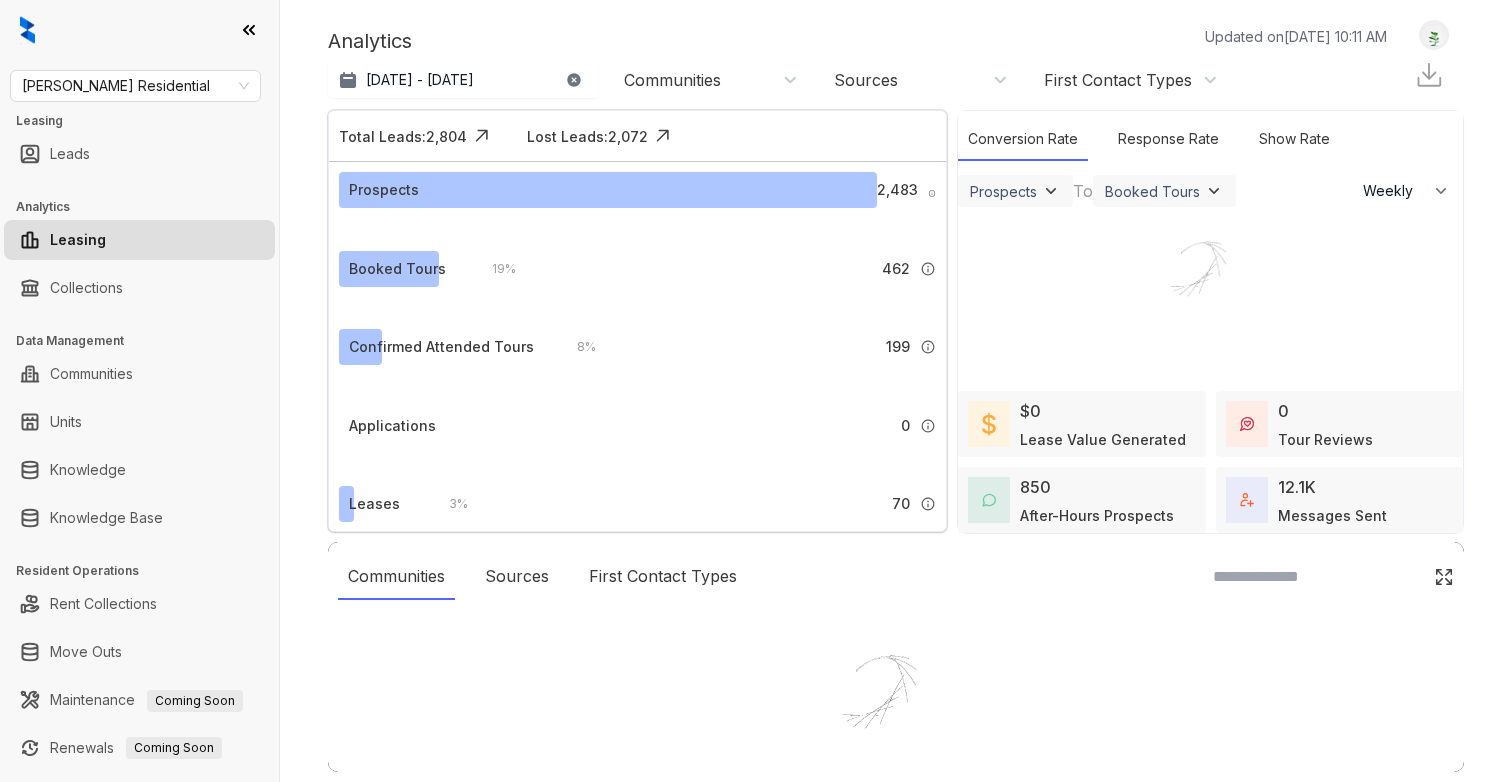 select on "******" 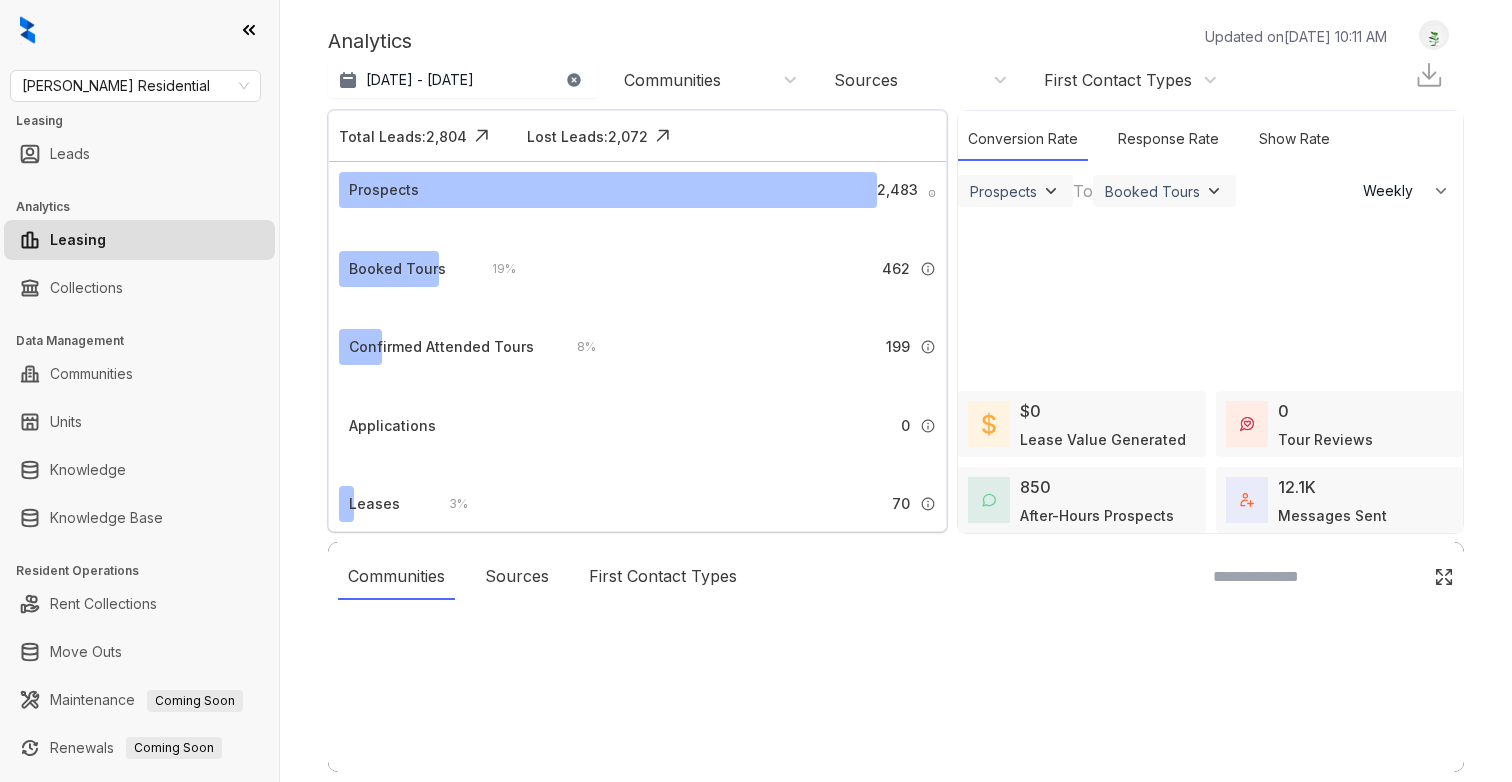 scroll, scrollTop: 0, scrollLeft: 0, axis: both 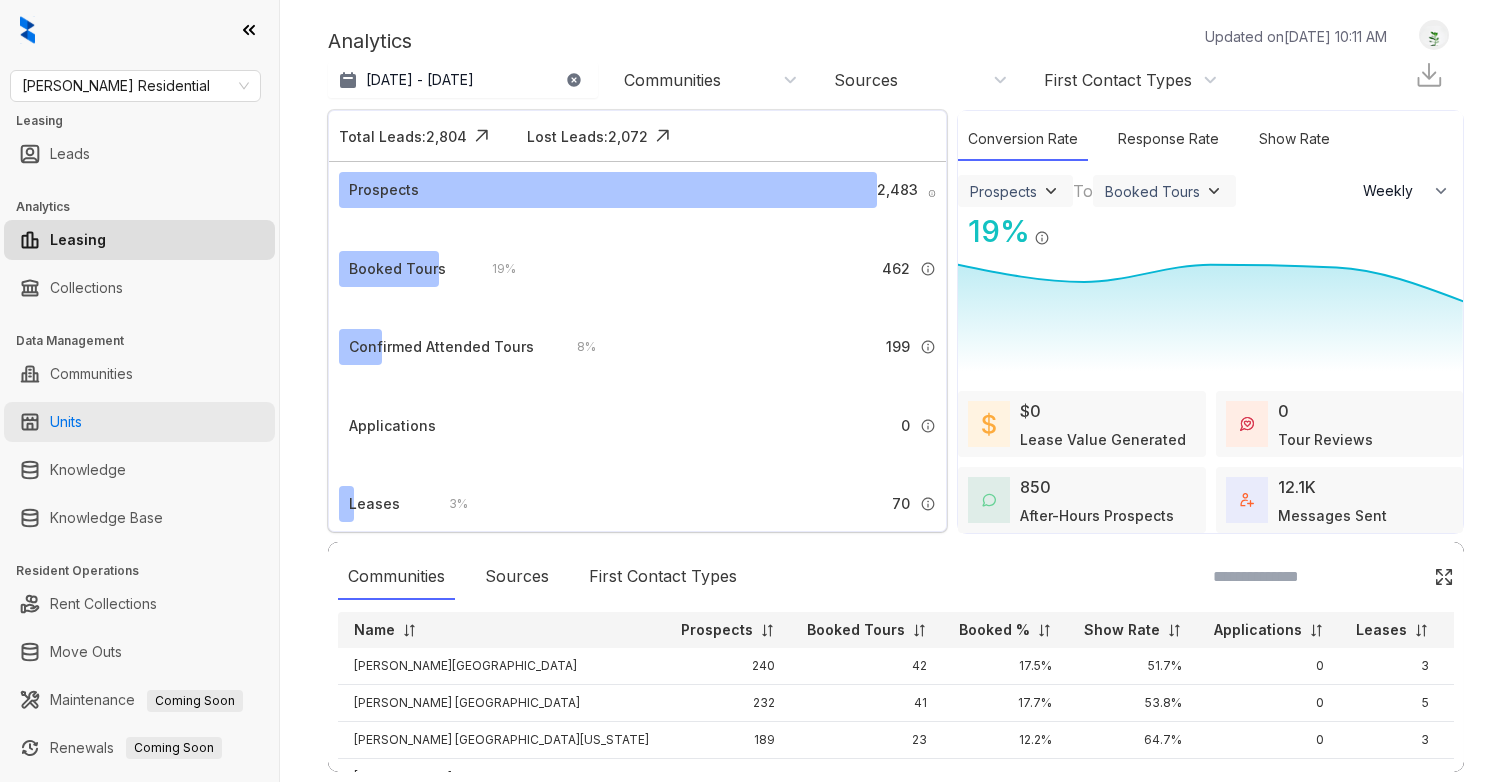 click on "Units" at bounding box center [66, 422] 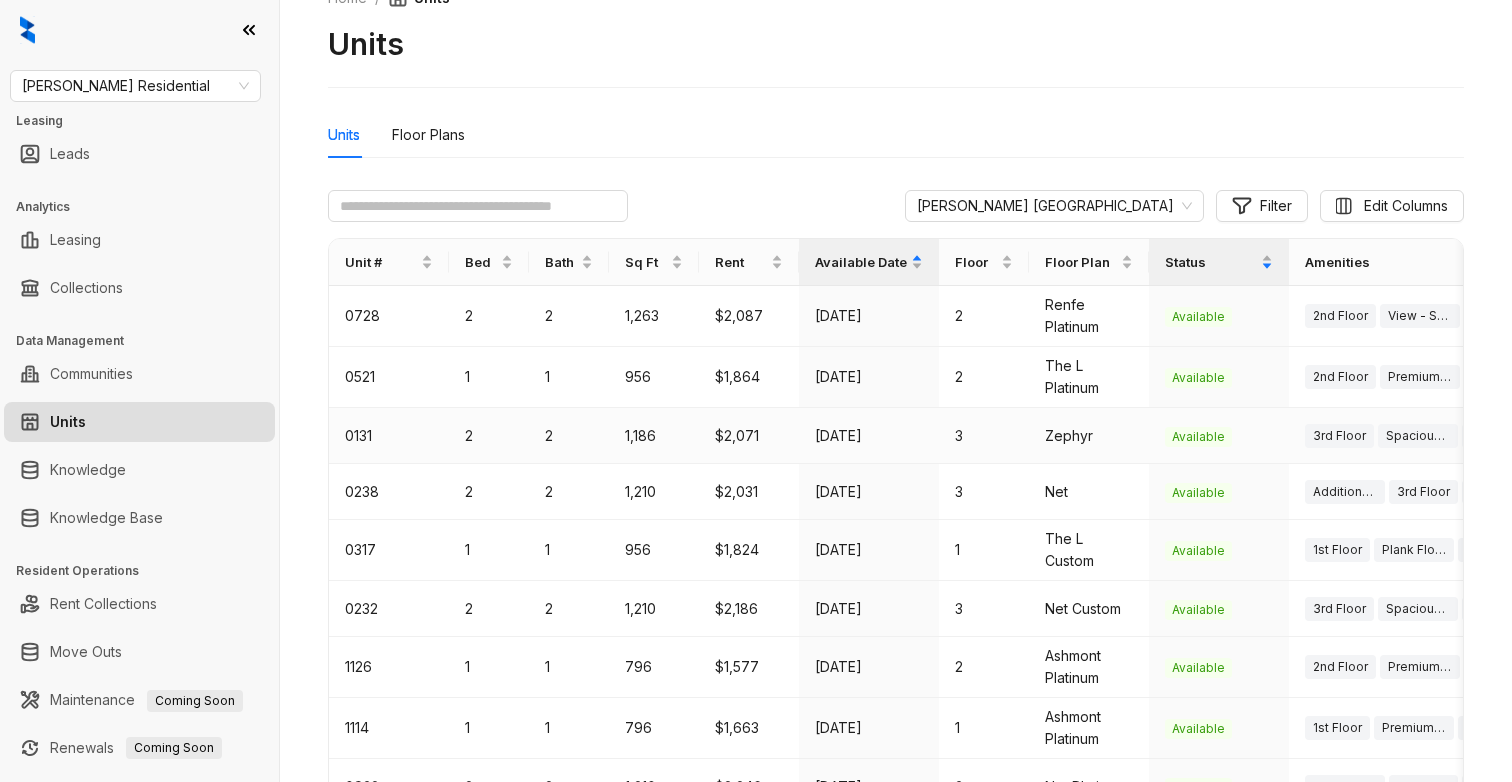 scroll, scrollTop: 0, scrollLeft: 0, axis: both 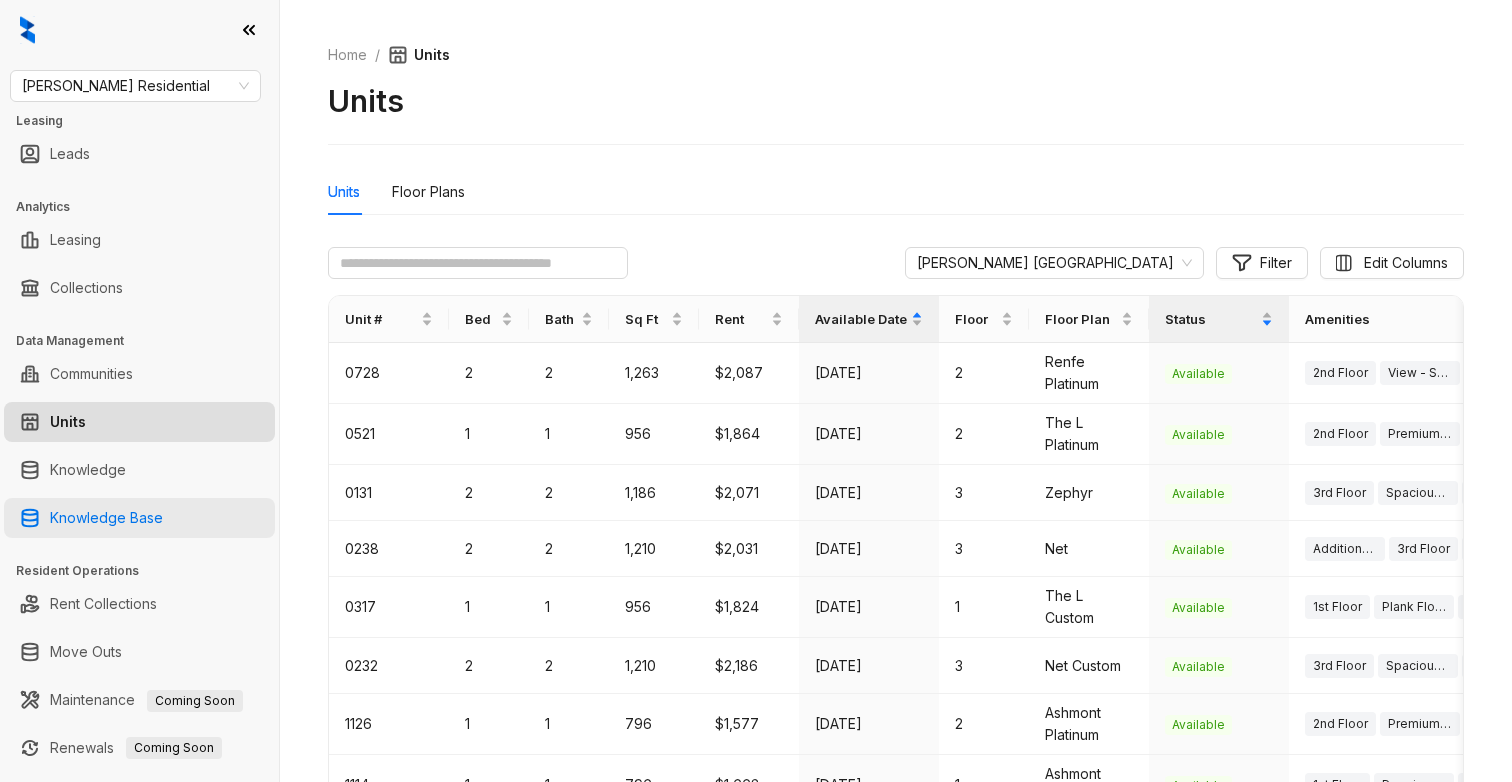 click on "Knowledge Base" at bounding box center [106, 518] 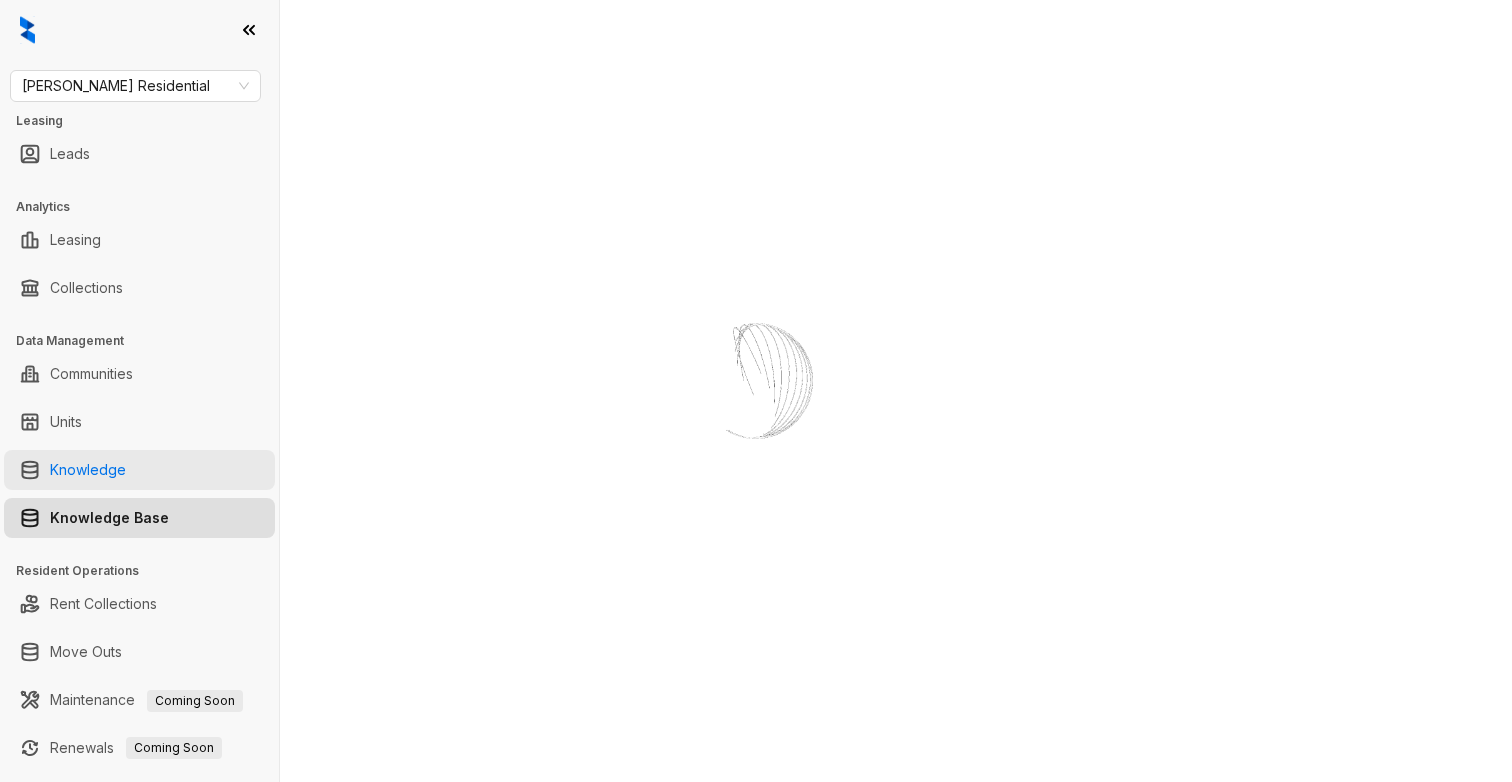 click on "Knowledge" at bounding box center [88, 470] 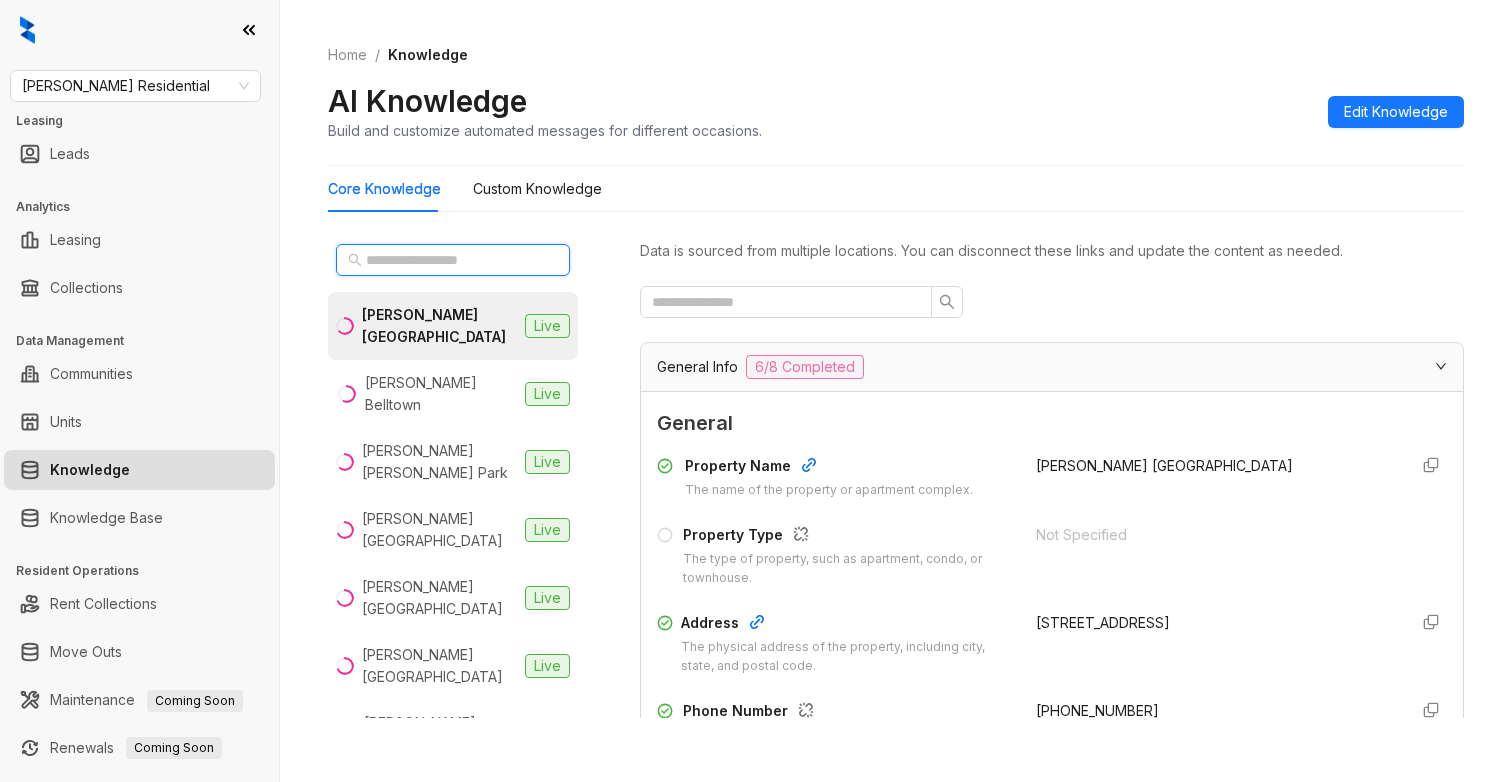 click at bounding box center [454, 260] 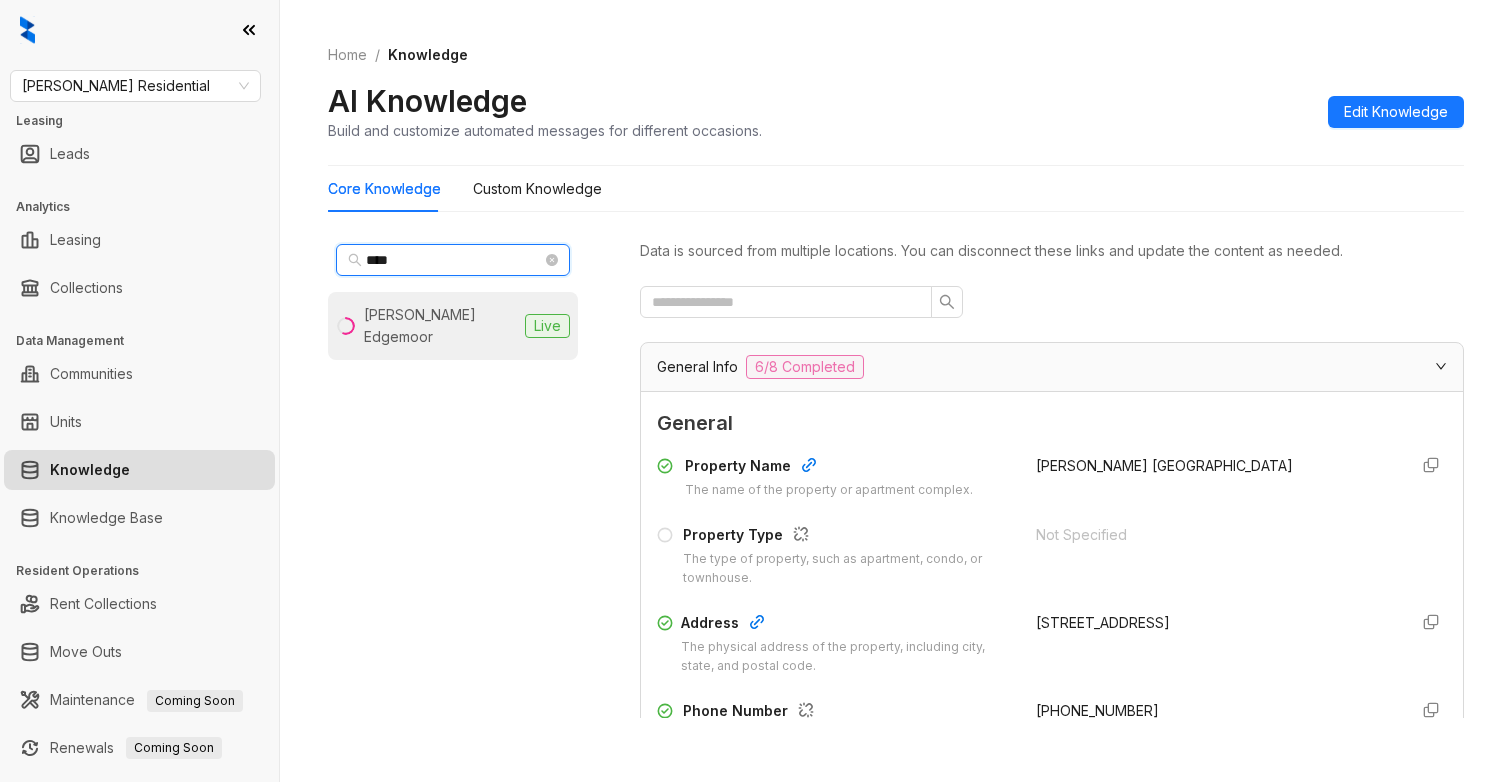 type on "****" 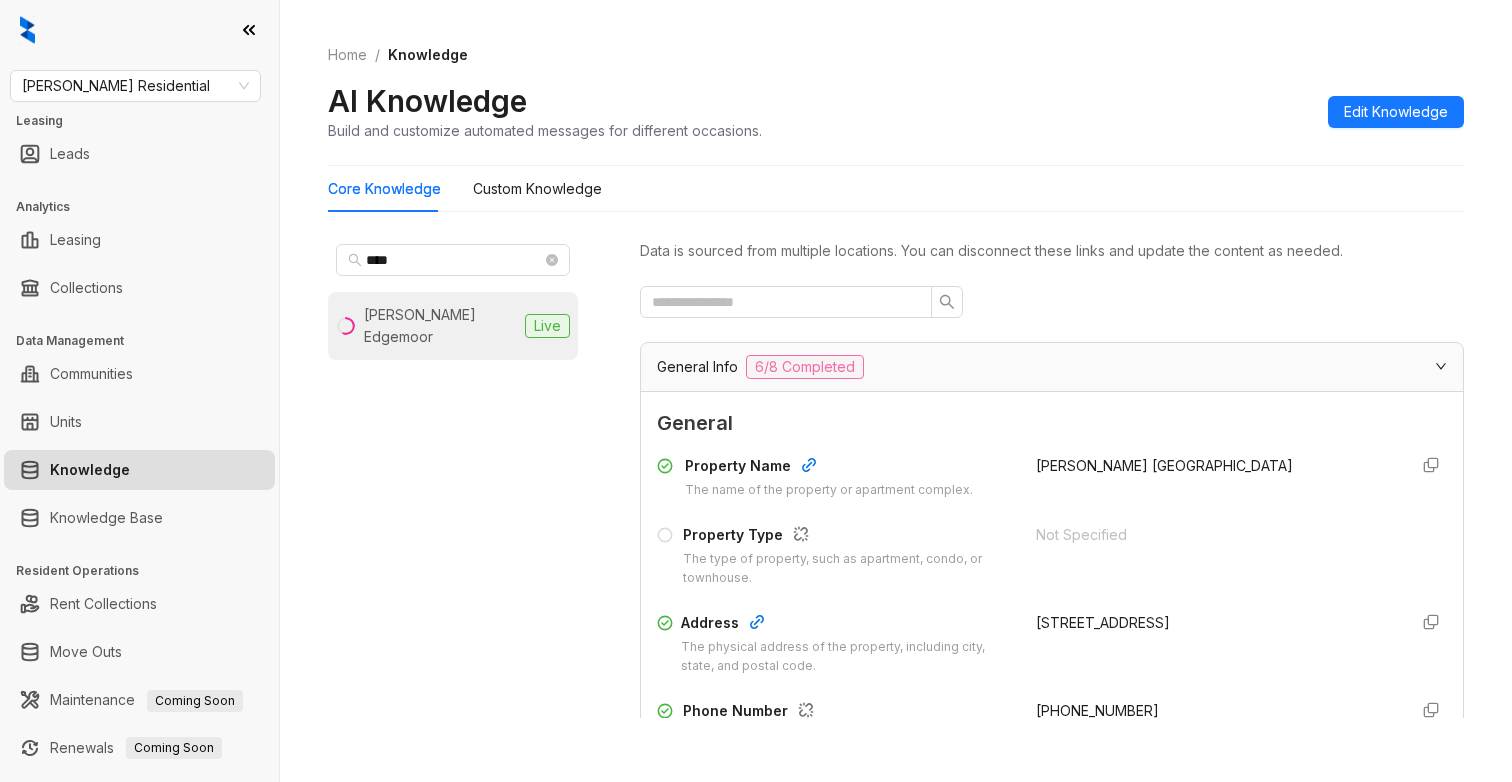 click on "[PERSON_NAME] Edgemoor" at bounding box center (440, 326) 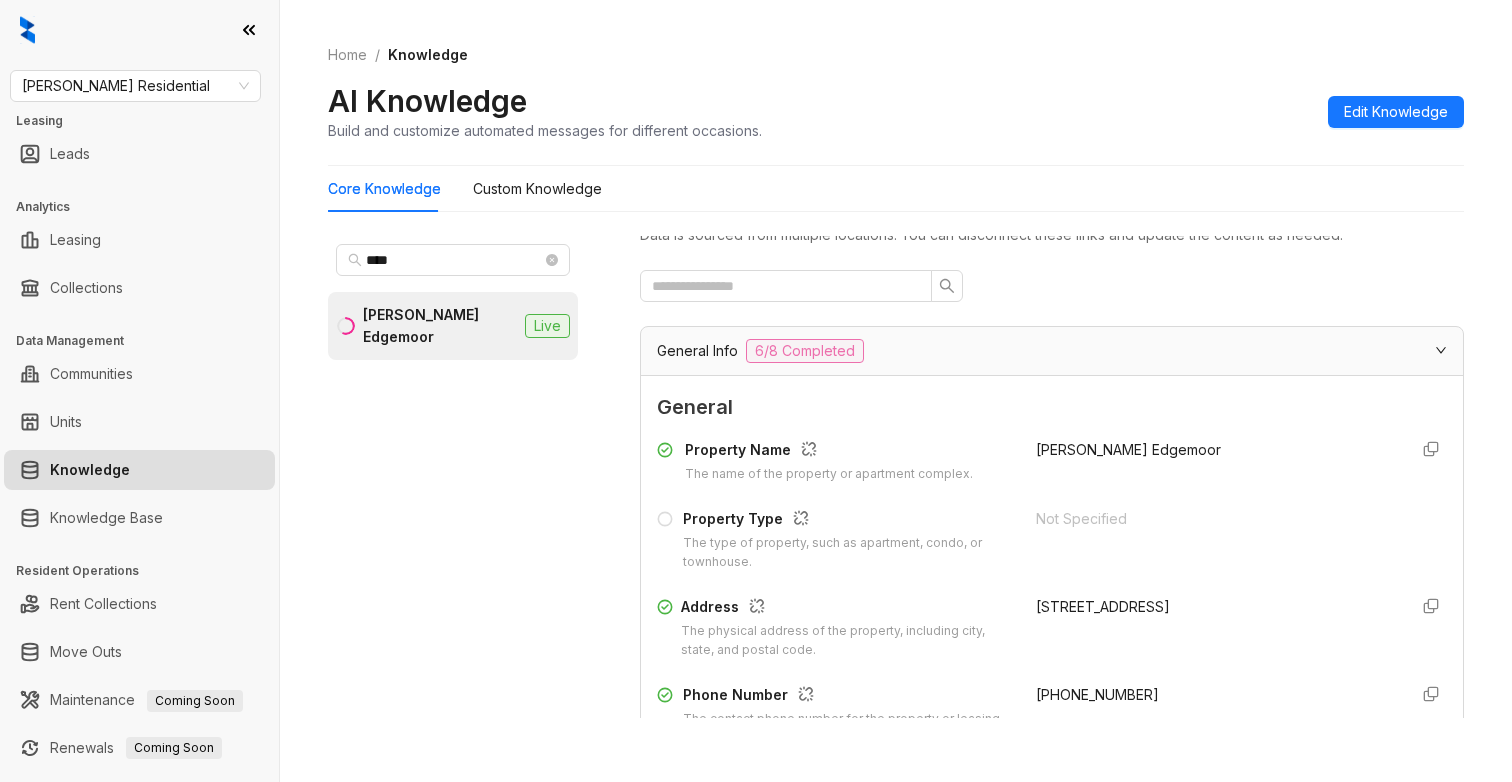 scroll, scrollTop: 0, scrollLeft: 0, axis: both 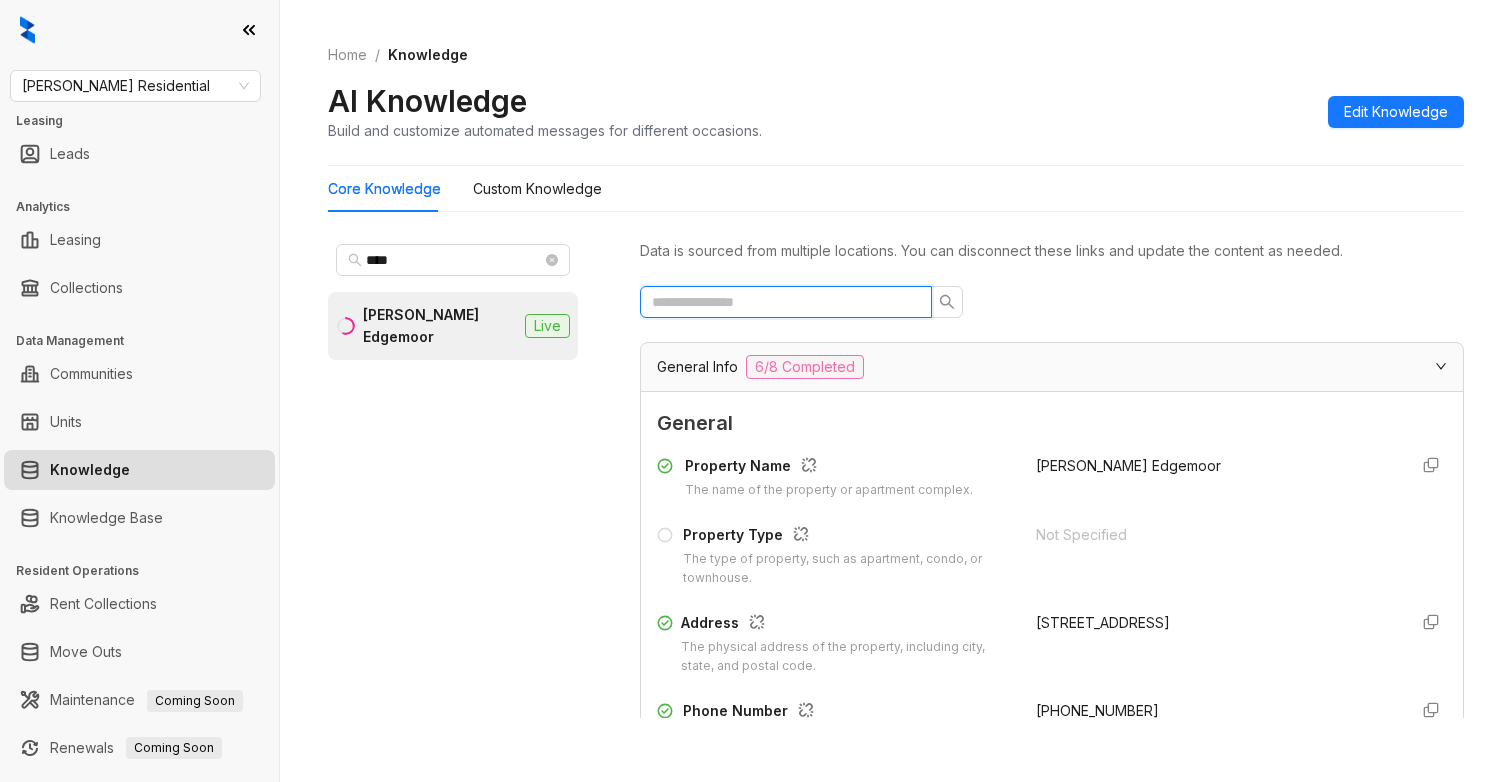 click at bounding box center (778, 302) 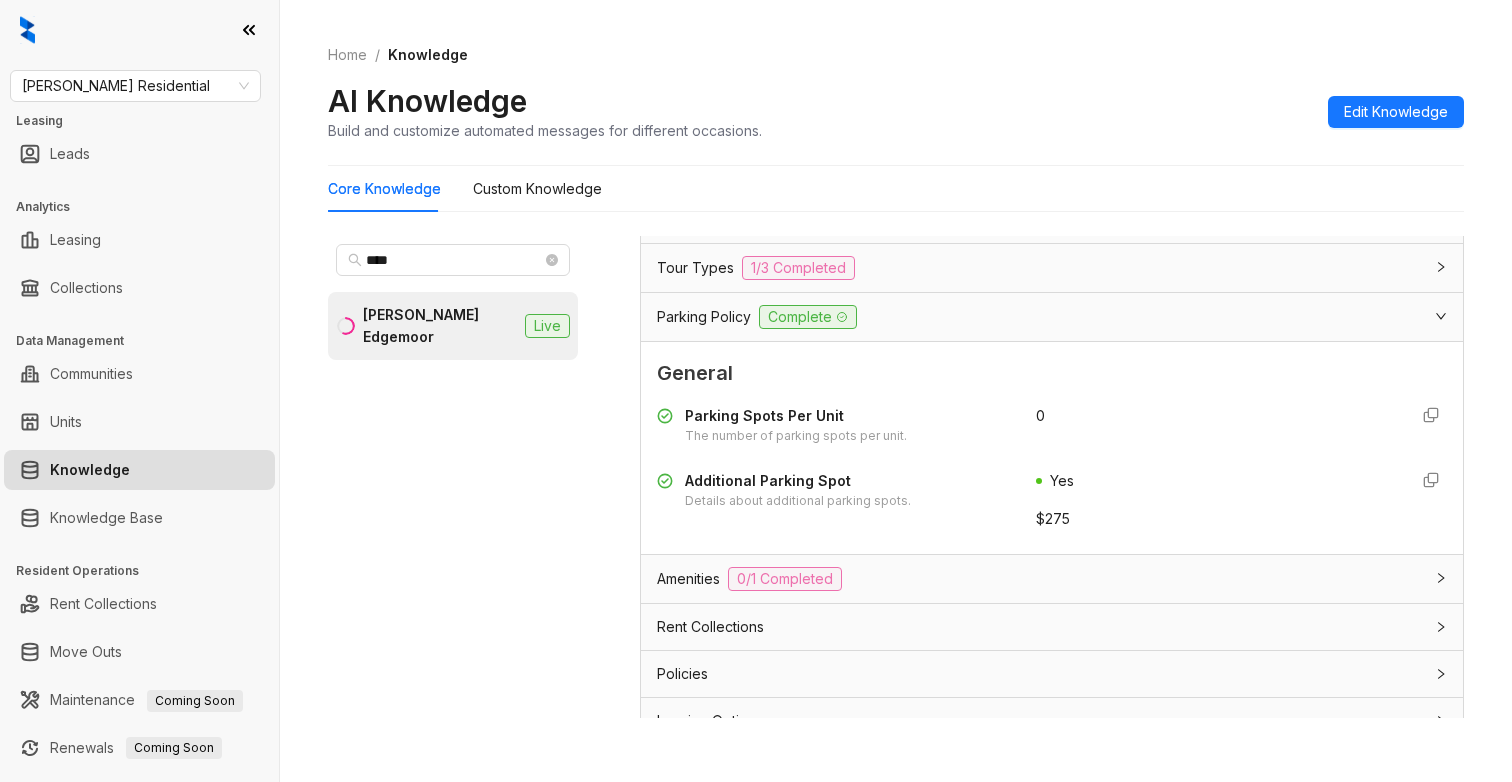 scroll, scrollTop: 360, scrollLeft: 0, axis: vertical 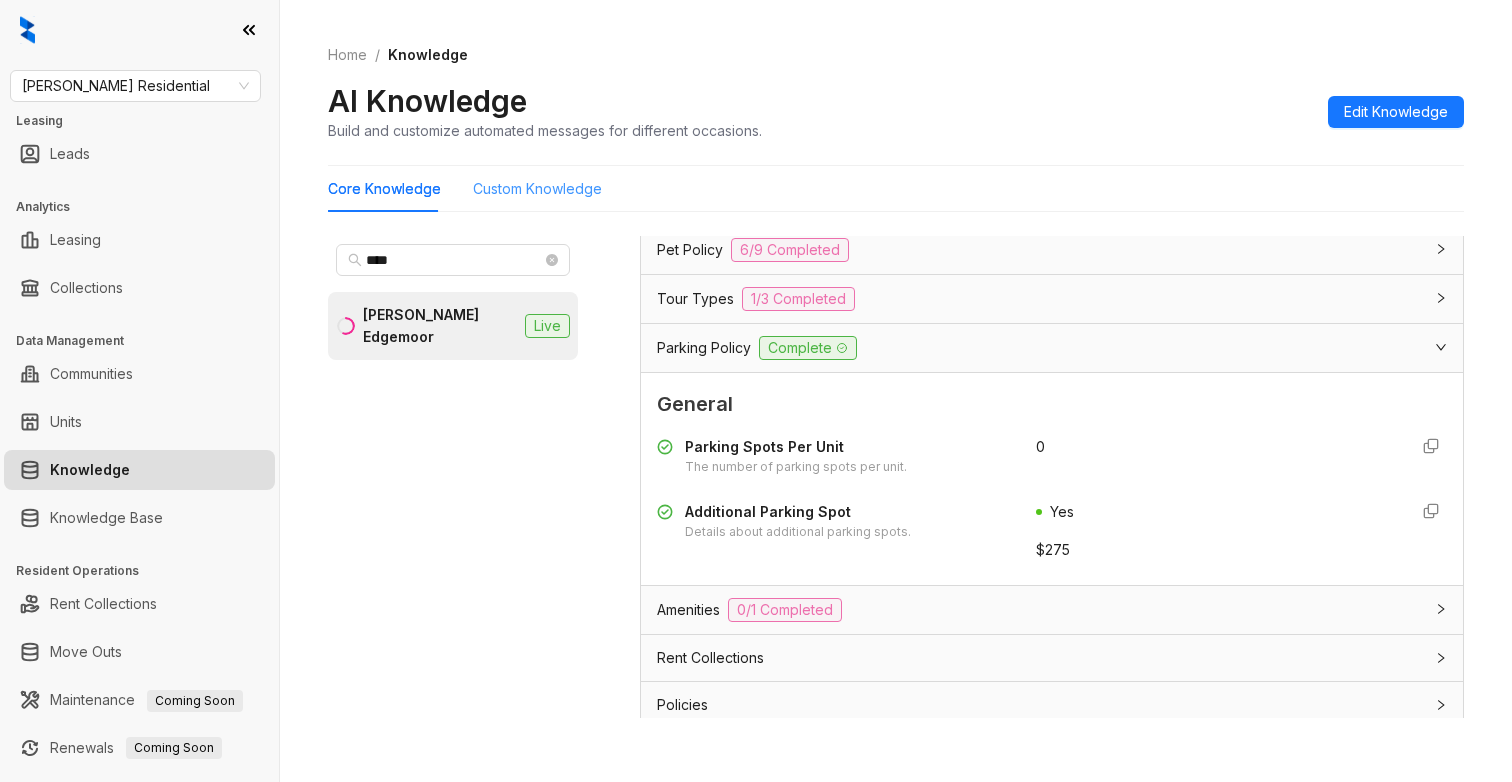 type on "*******" 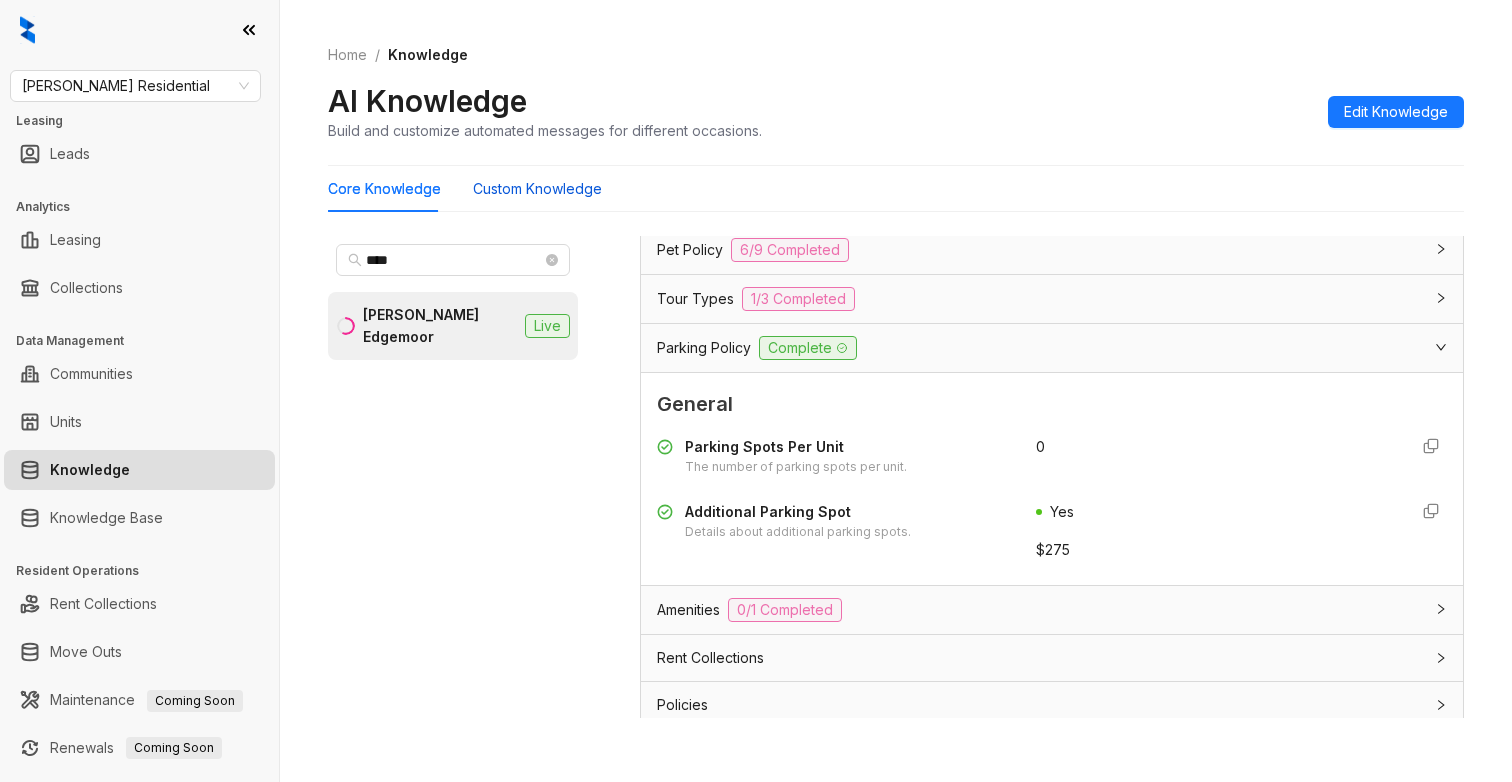 click on "Custom Knowledge" at bounding box center (537, 189) 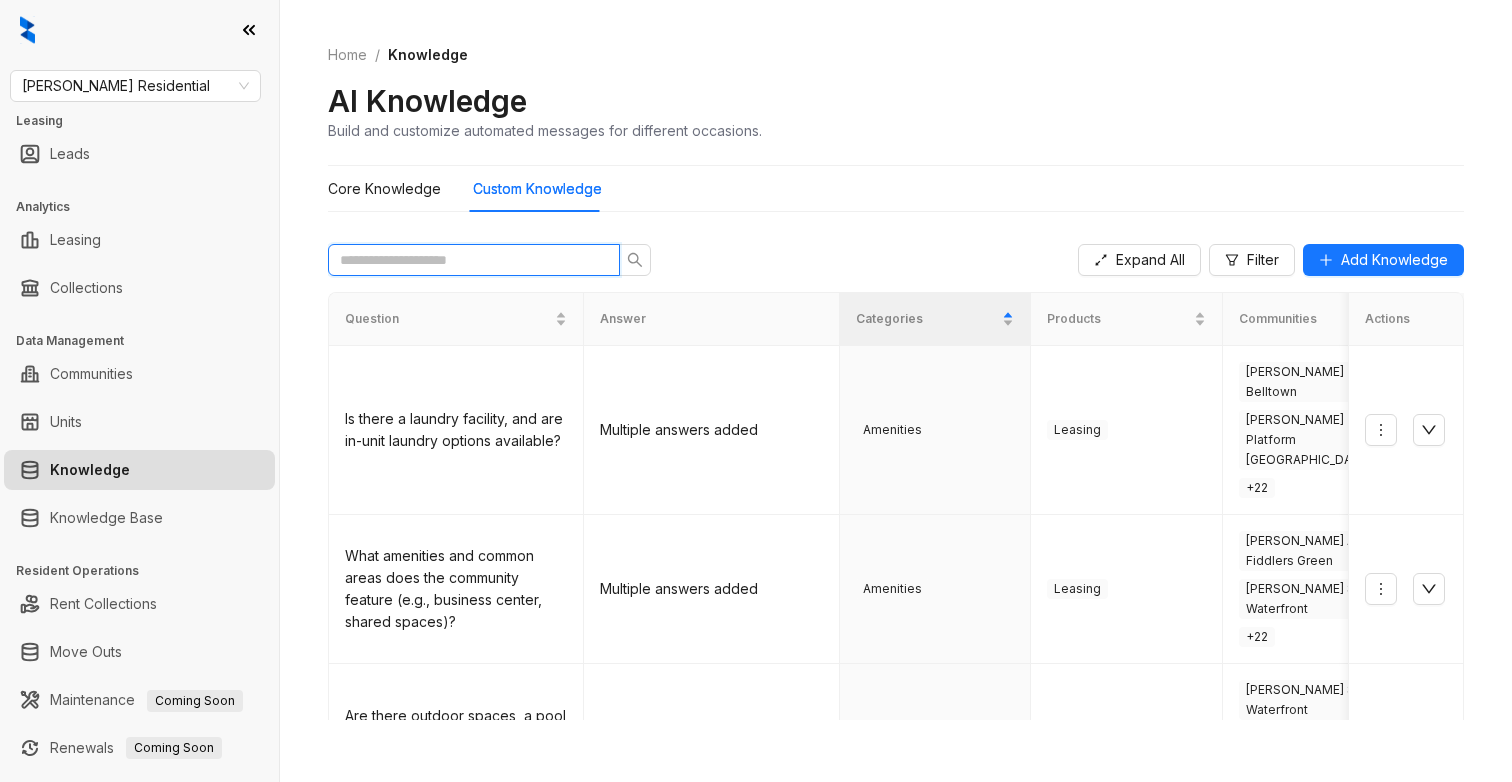 click at bounding box center [466, 260] 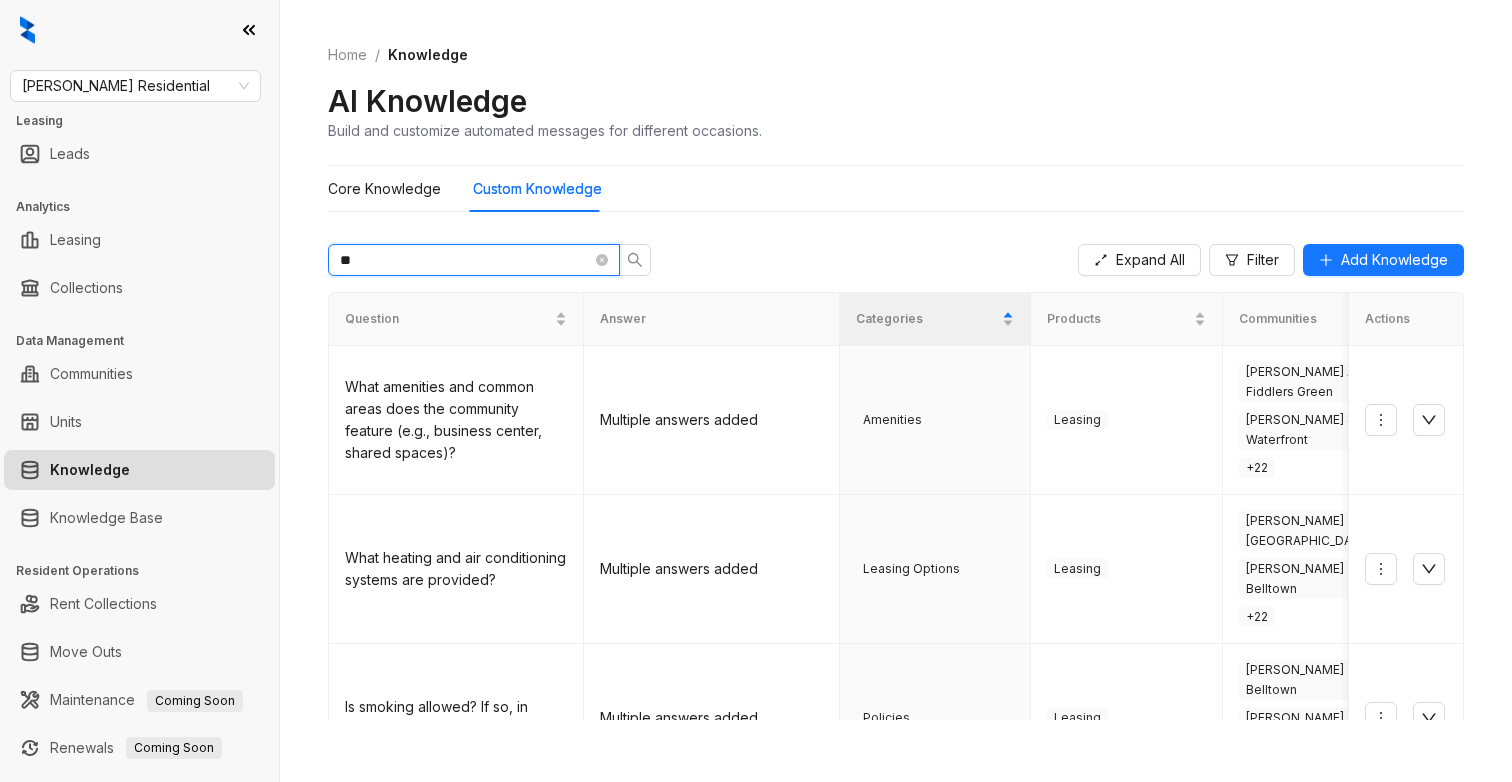 type on "*" 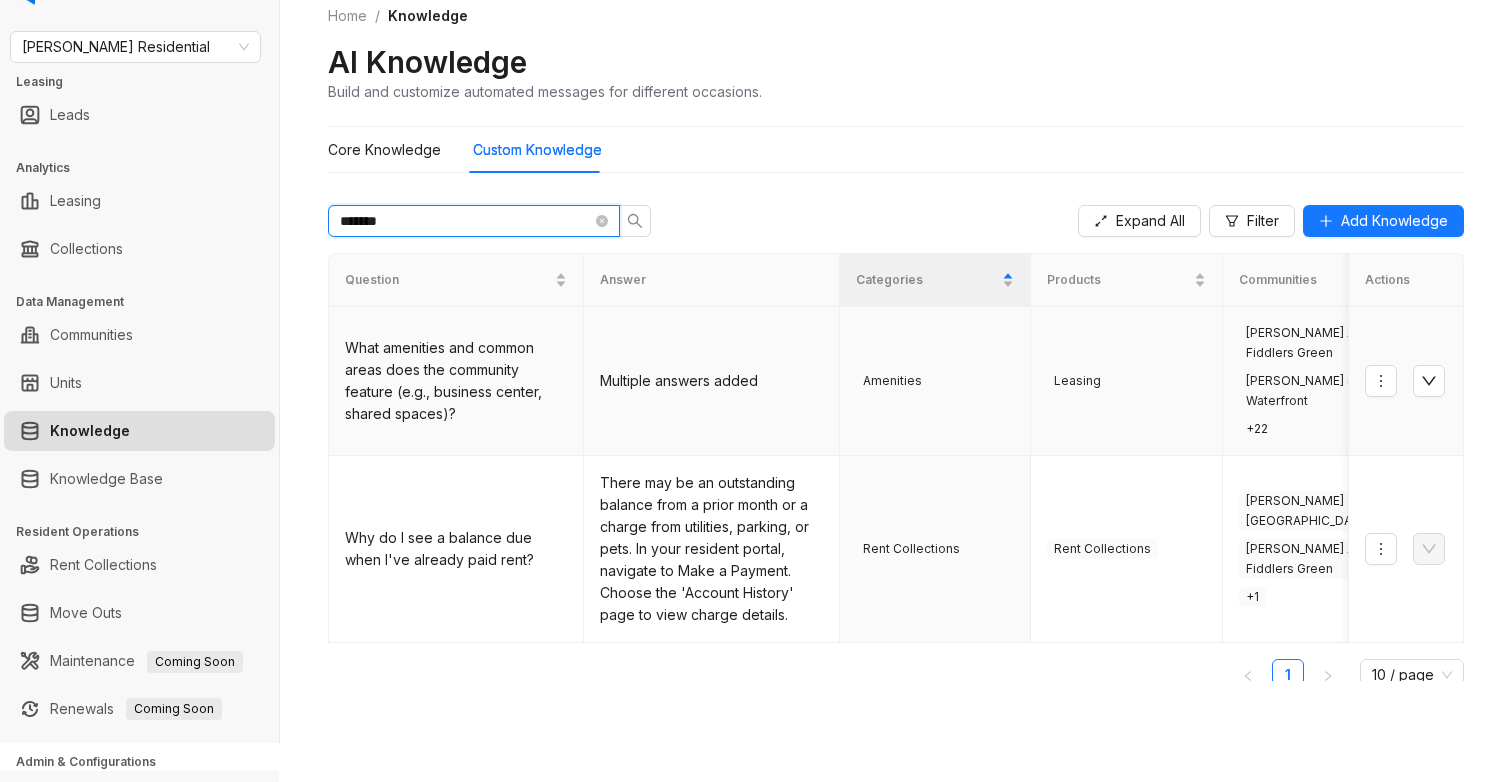 scroll, scrollTop: 28, scrollLeft: 0, axis: vertical 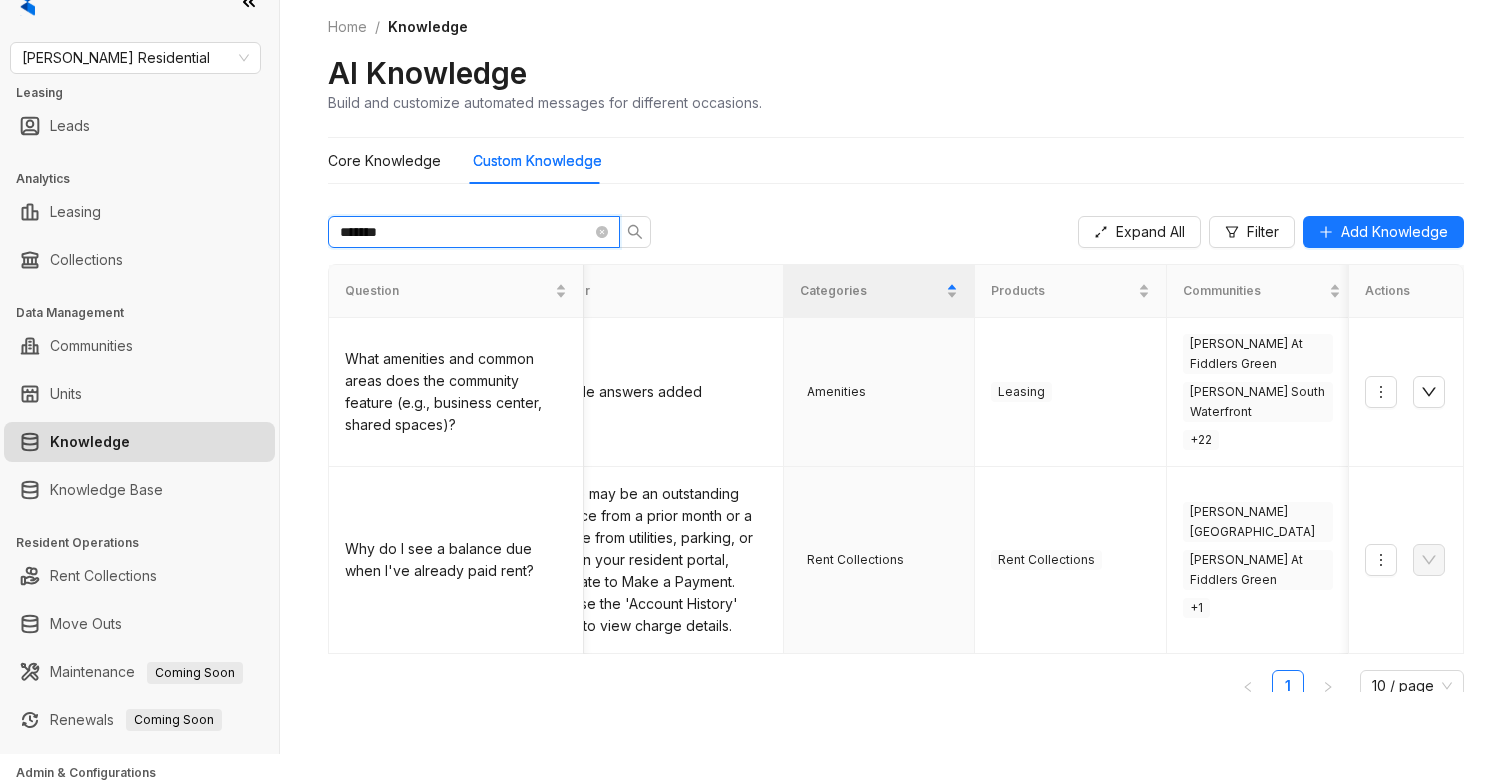 drag, startPoint x: 438, startPoint y: 230, endPoint x: 328, endPoint y: 228, distance: 110.01818 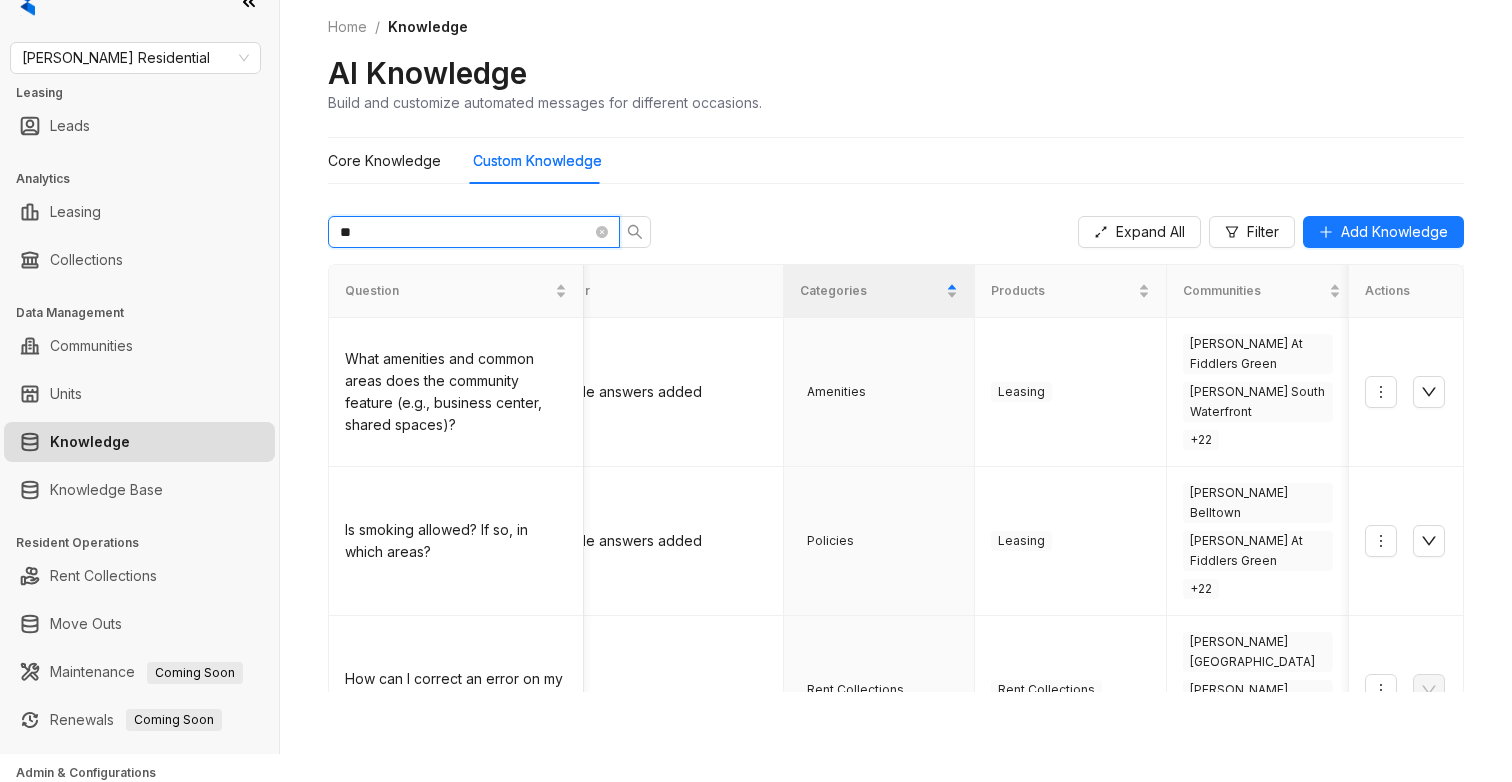 type on "*" 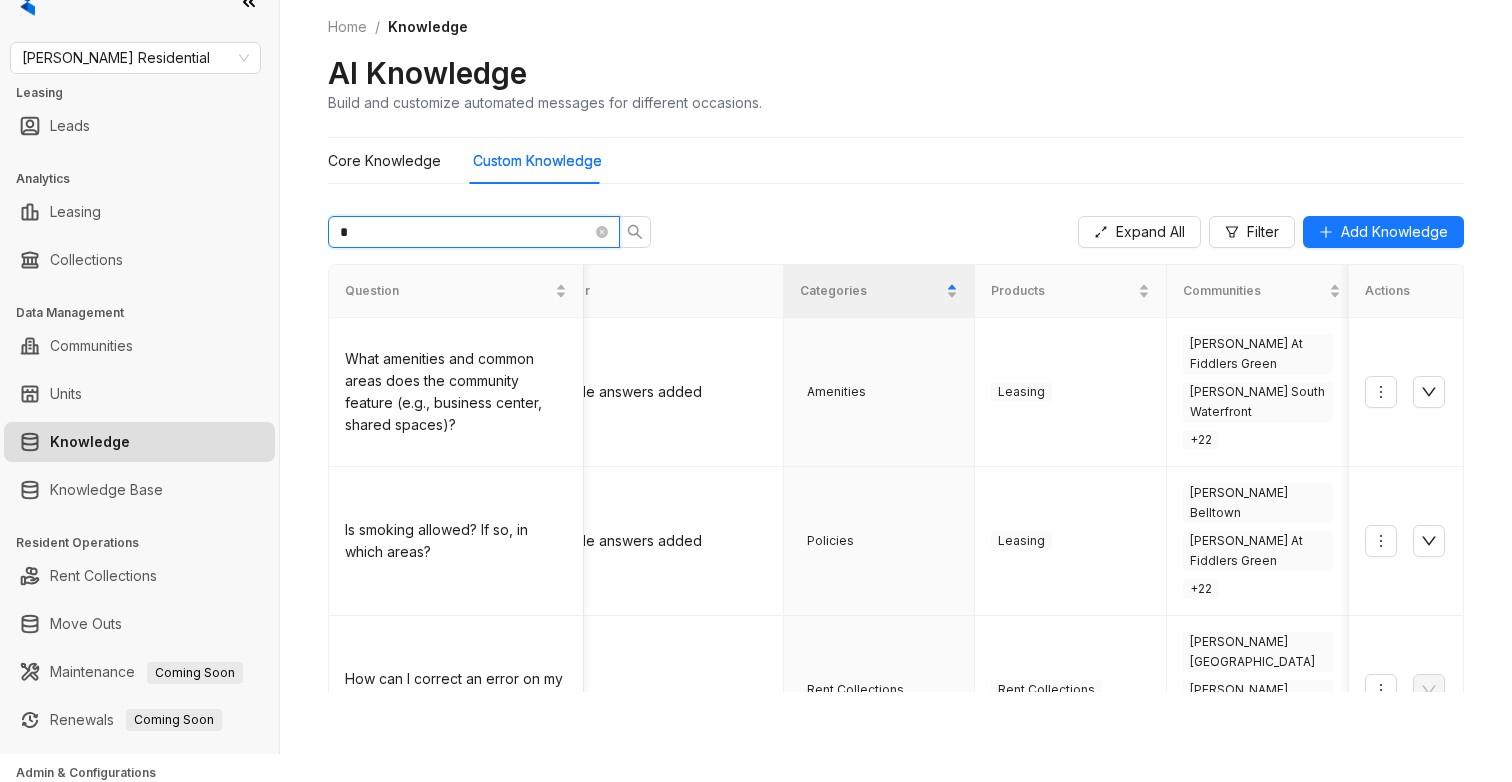 type 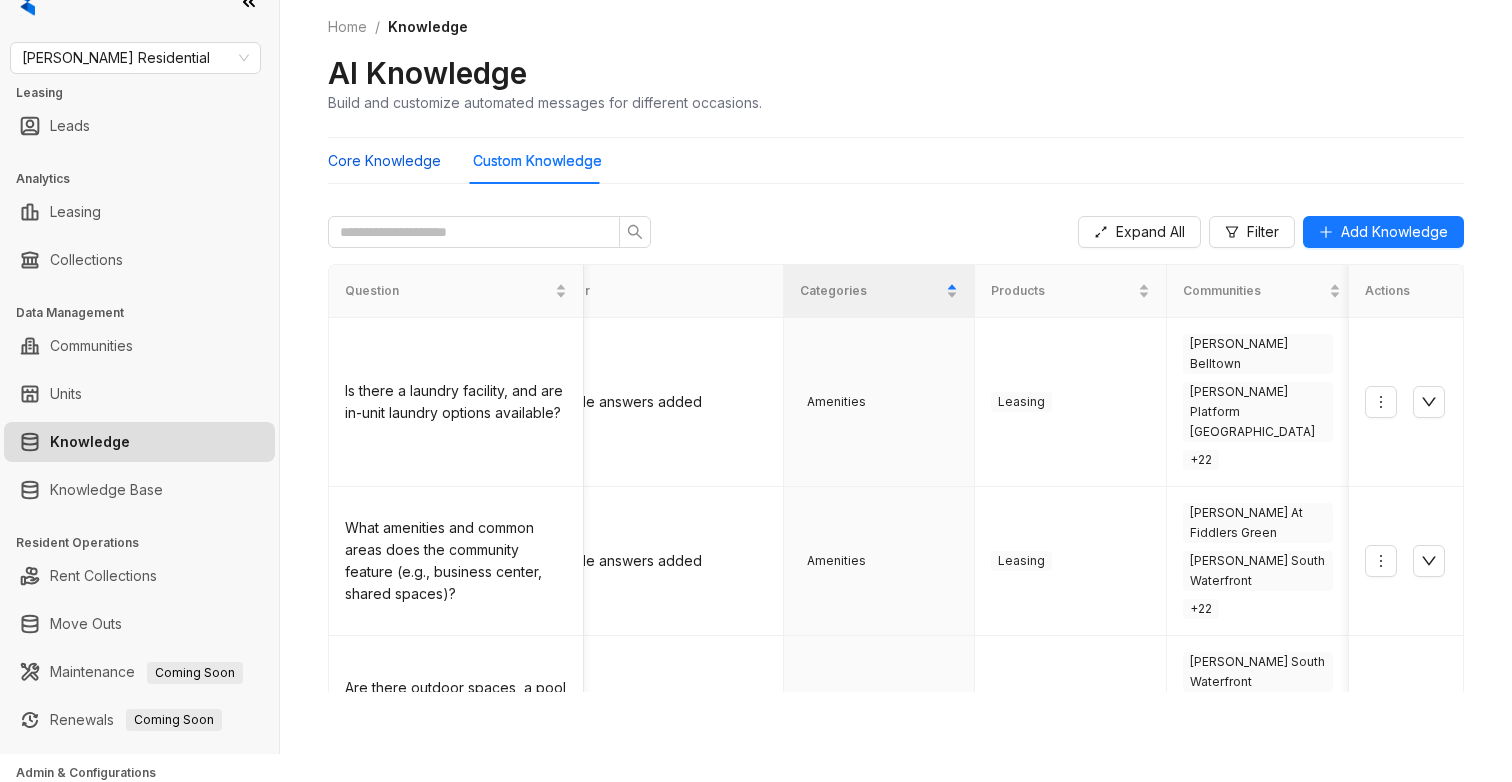 click on "Core Knowledge" at bounding box center (384, 161) 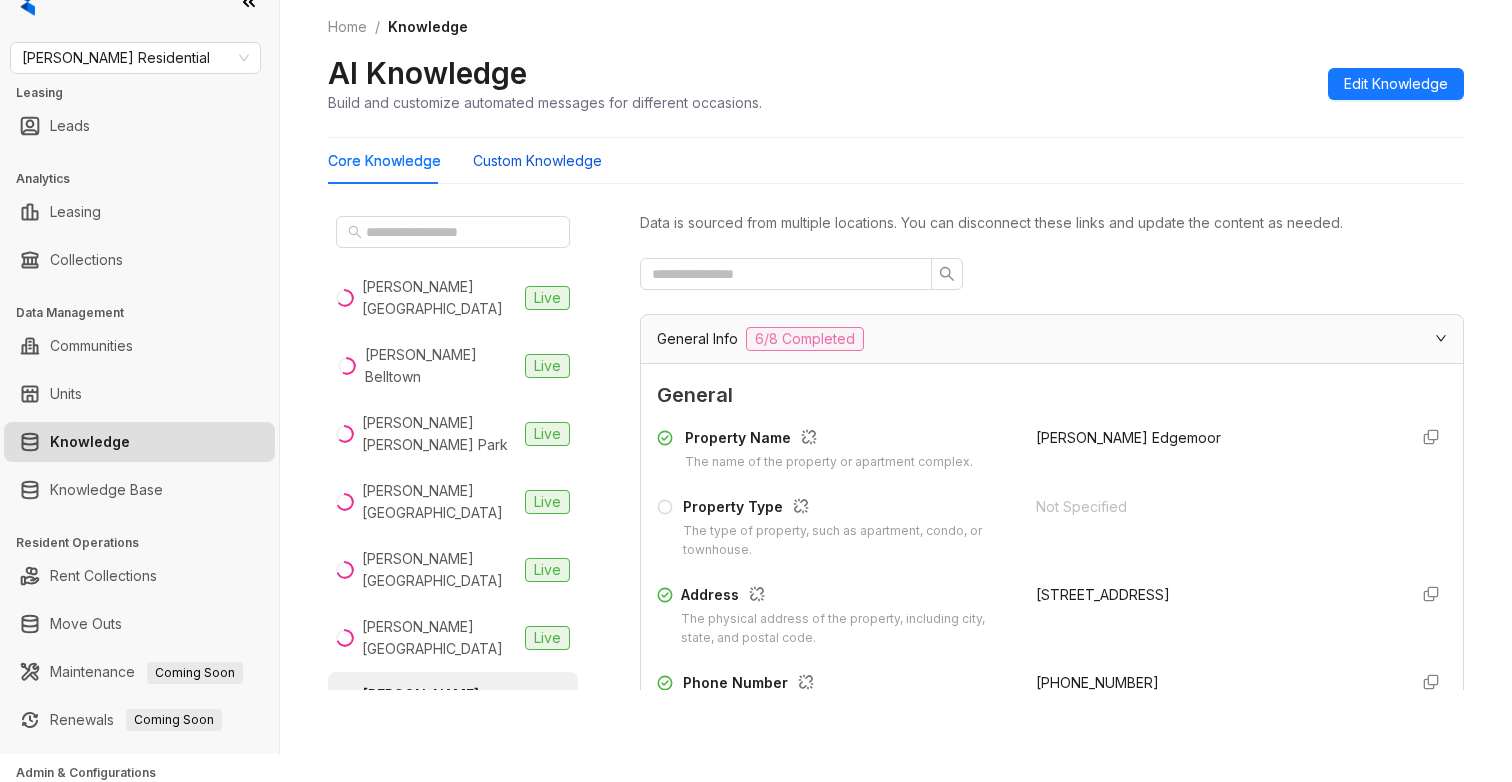 click on "Custom Knowledge" at bounding box center (537, 161) 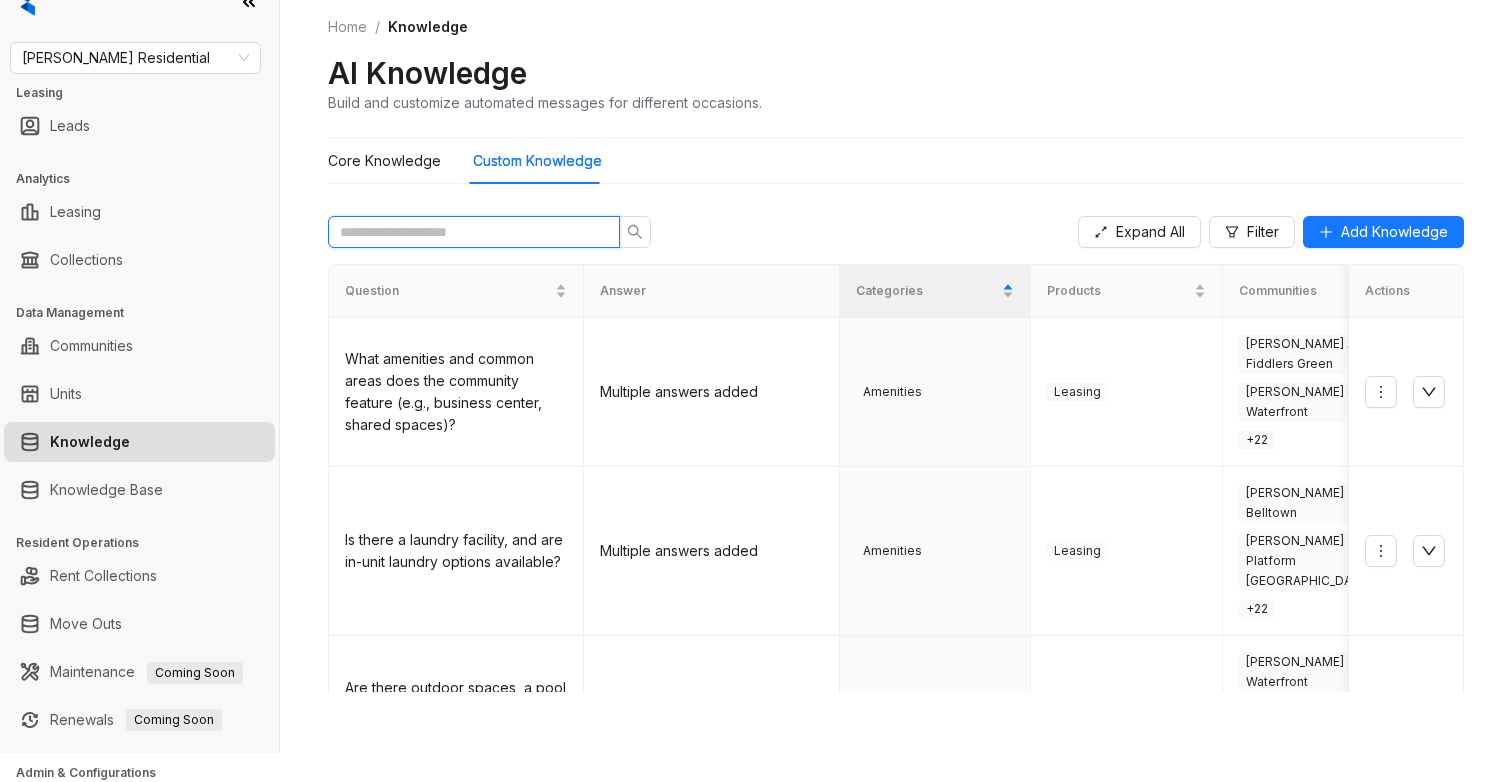 click at bounding box center [466, 232] 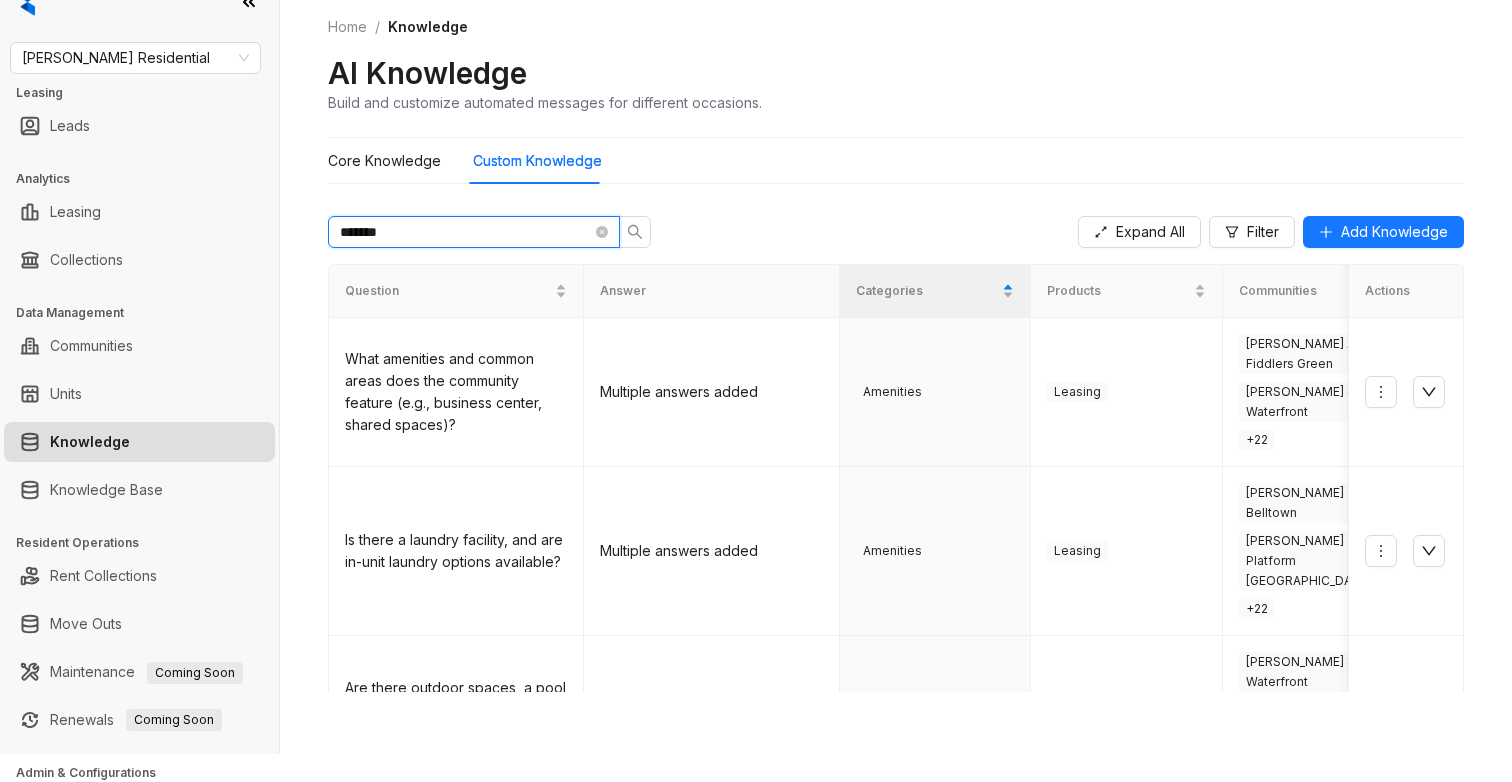 drag, startPoint x: 411, startPoint y: 231, endPoint x: 284, endPoint y: 192, distance: 132.8533 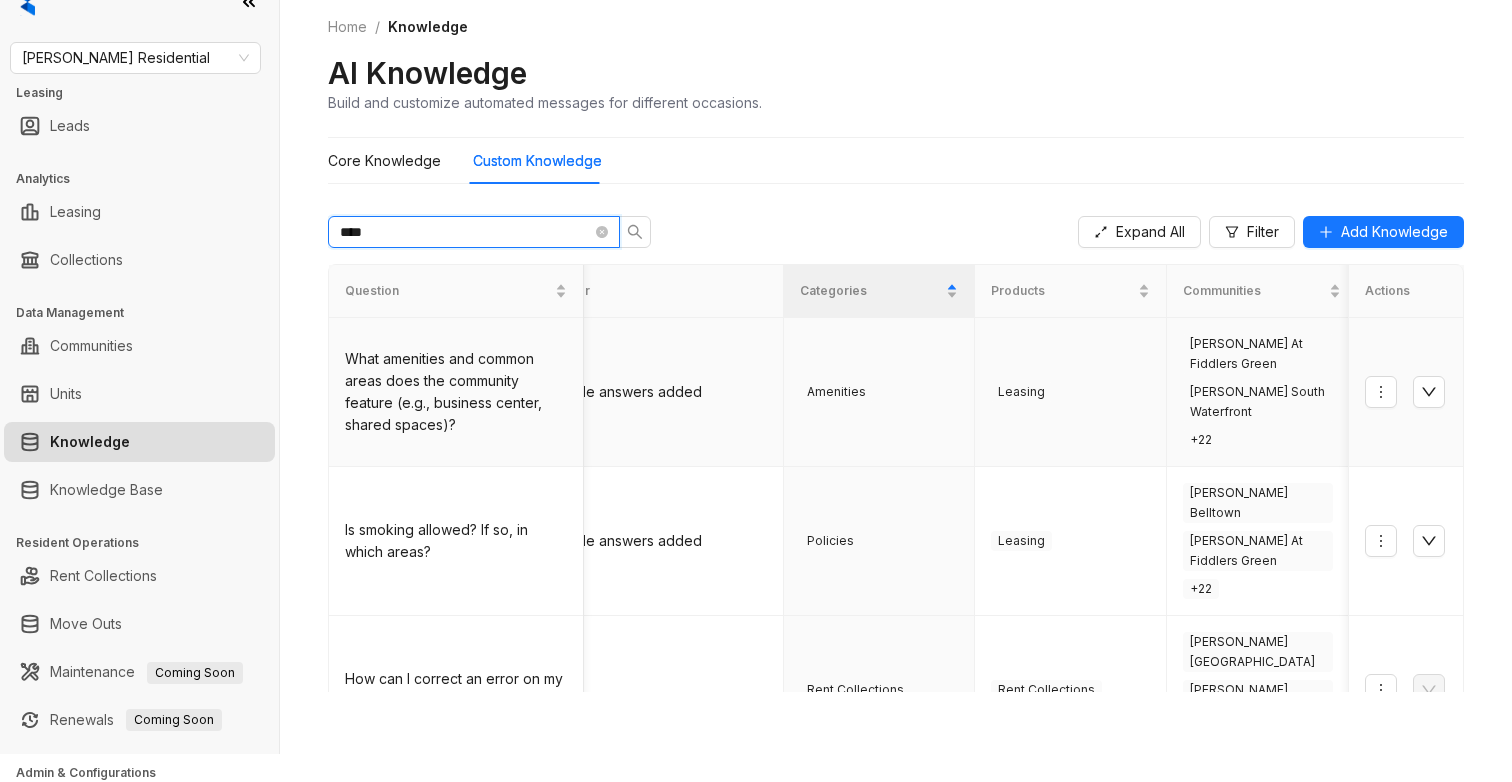 scroll, scrollTop: 0, scrollLeft: 42, axis: horizontal 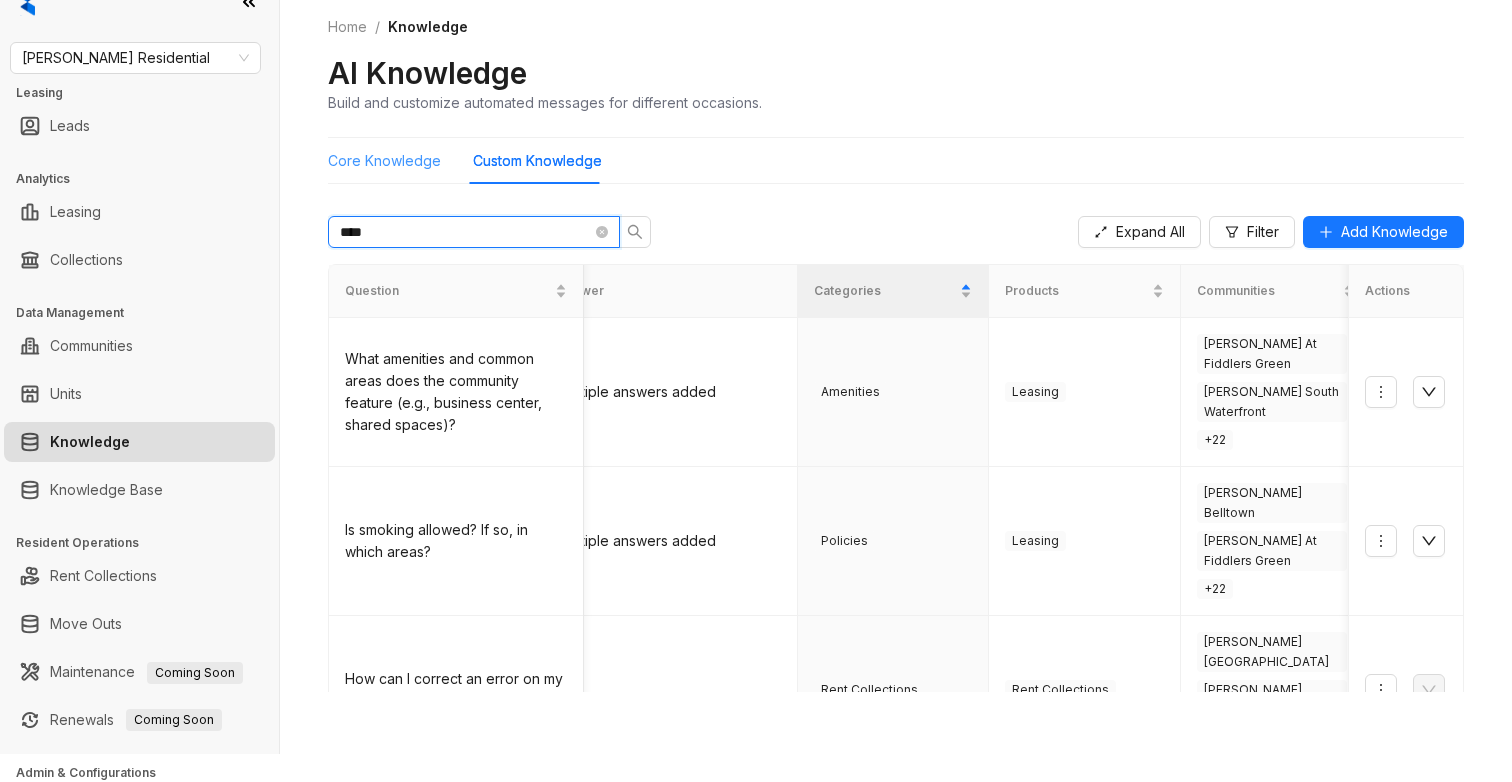 type on "****" 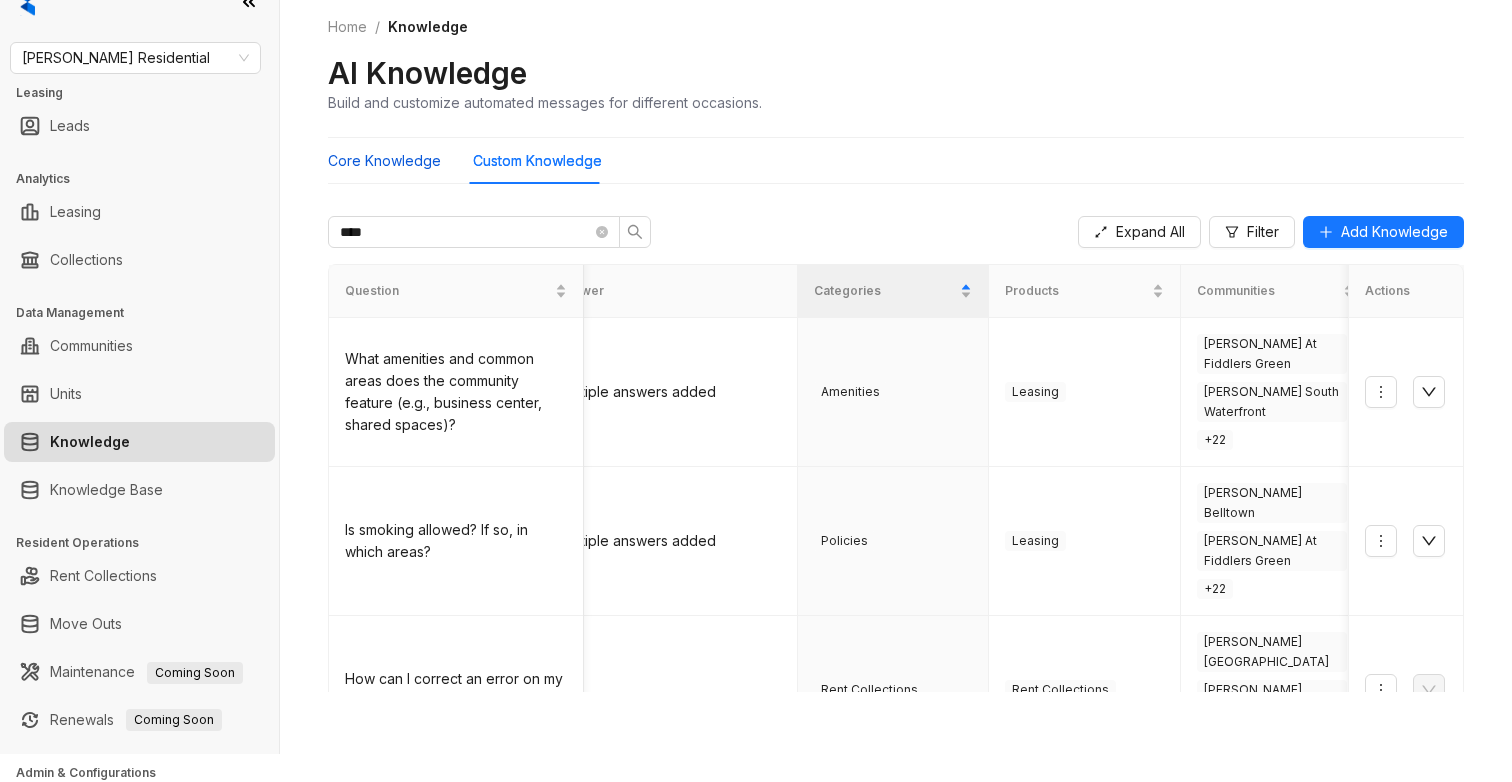 click on "Core Knowledge" at bounding box center [384, 161] 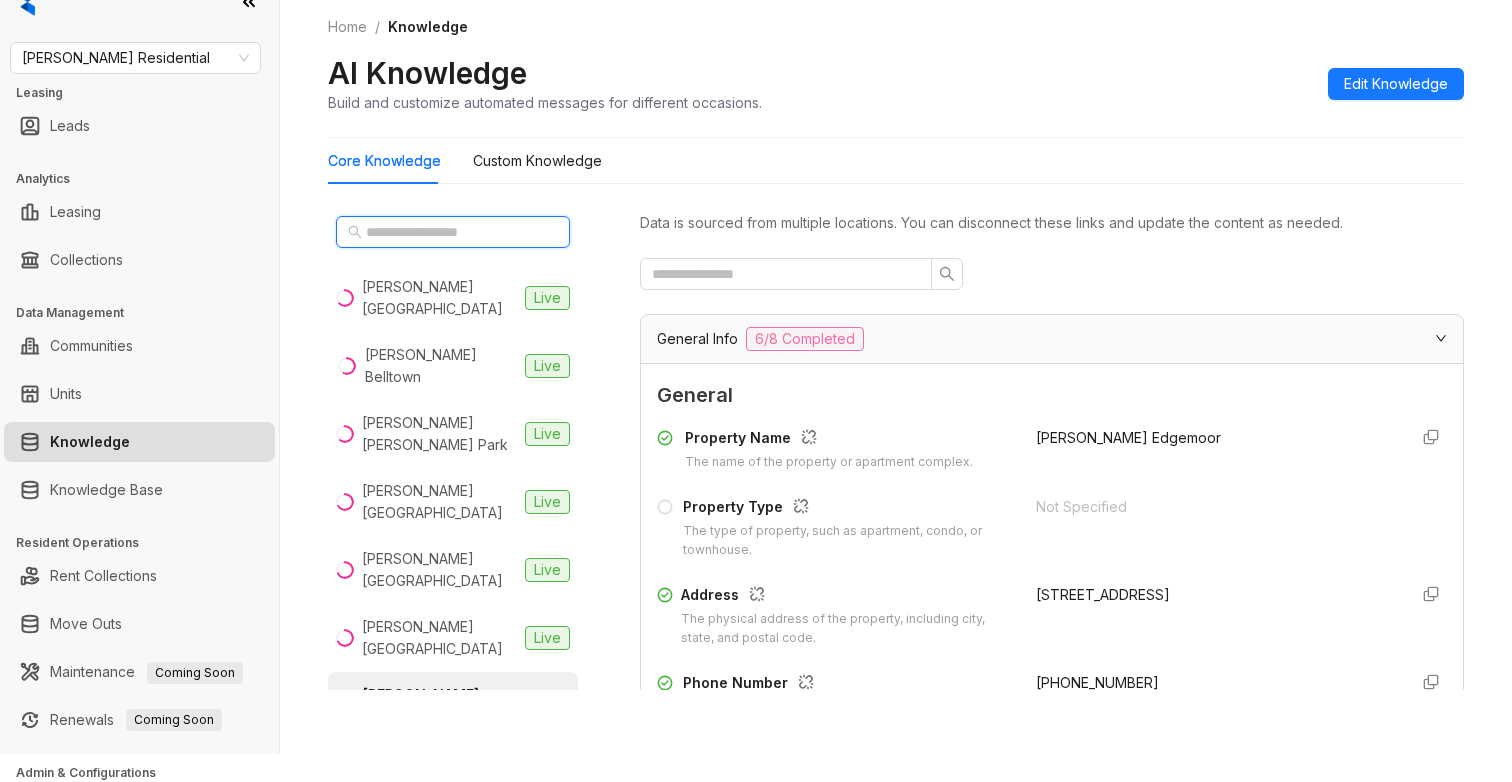 click at bounding box center [454, 232] 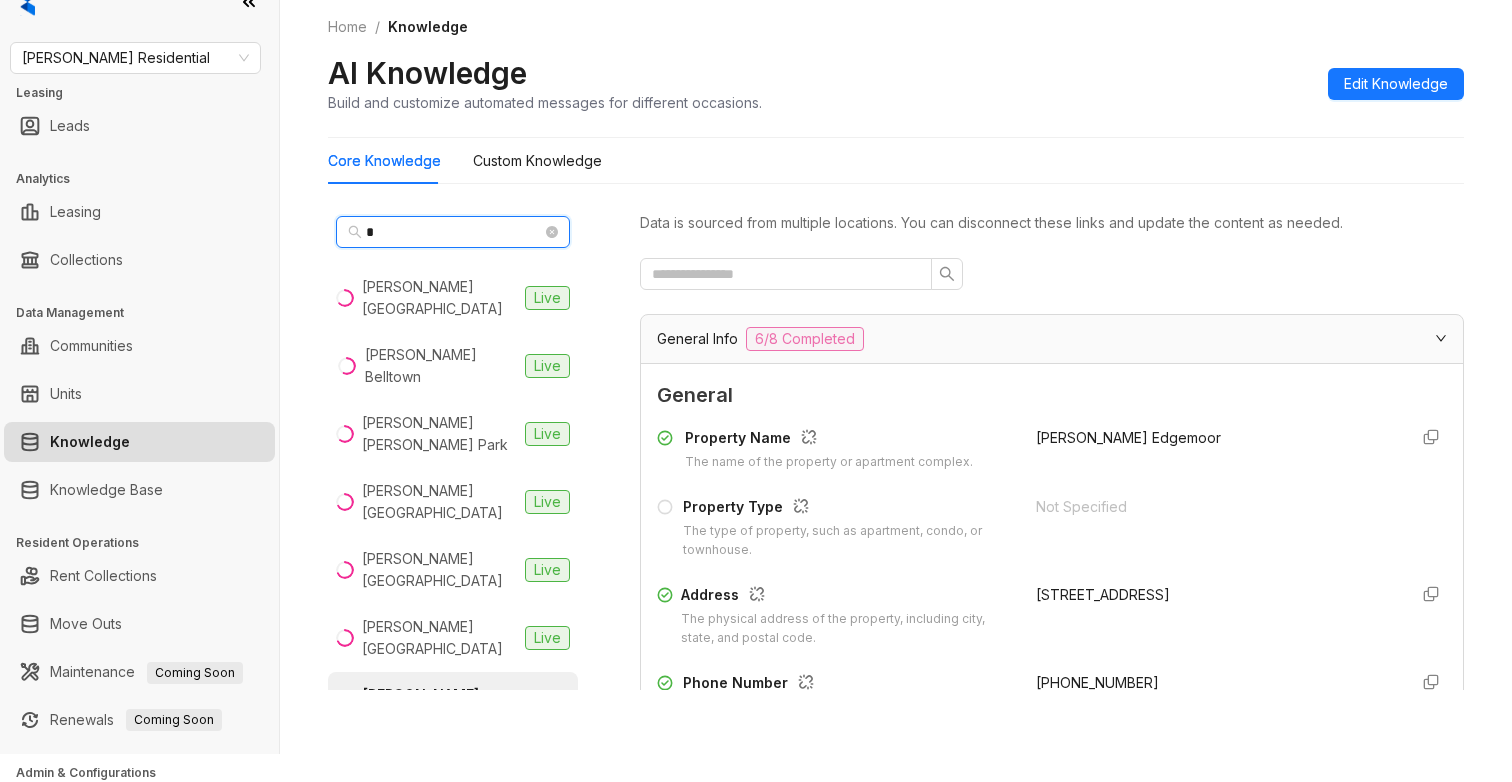 type on "*" 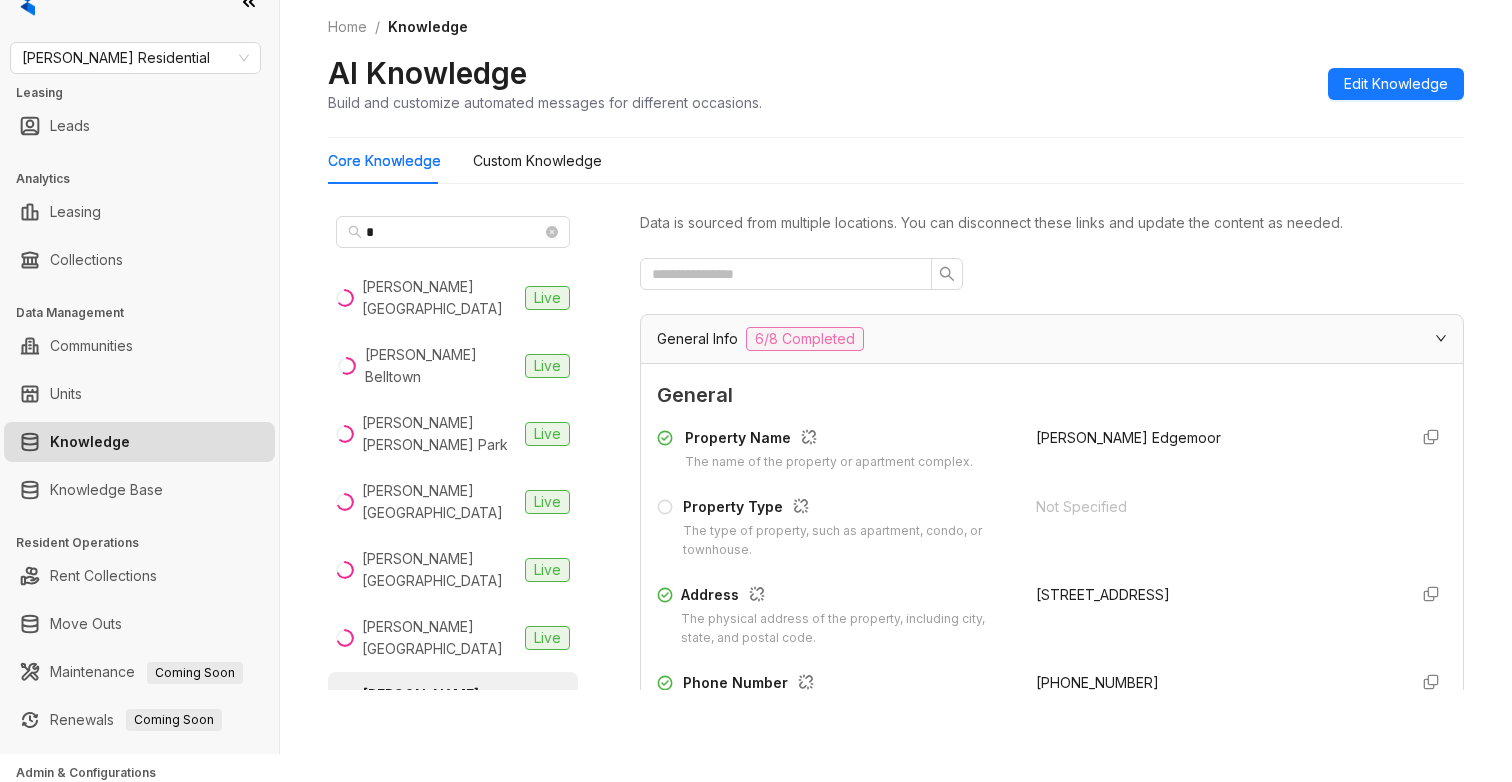 click on "[PERSON_NAME] Edgemoor Live" at bounding box center (453, 706) 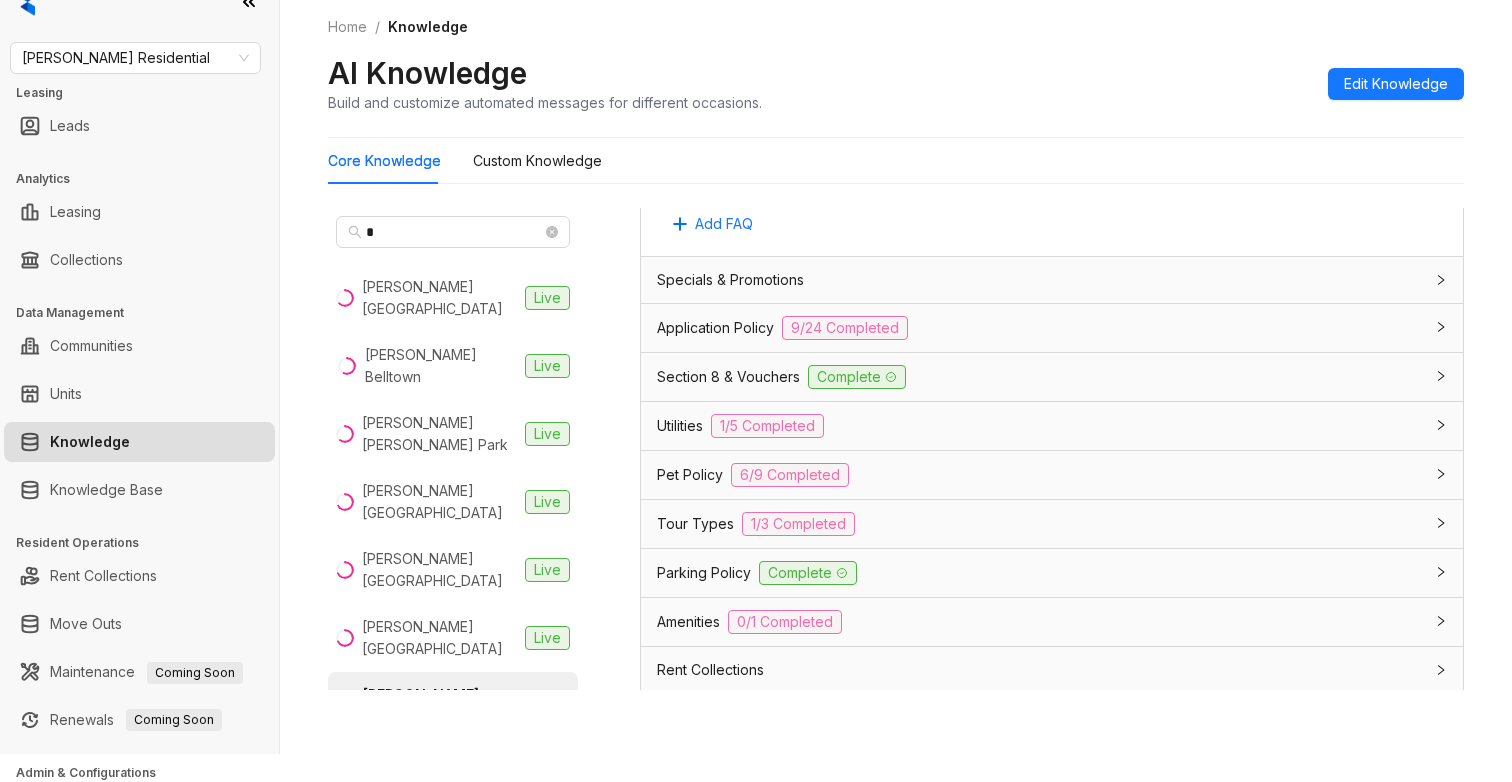 scroll, scrollTop: 1329, scrollLeft: 0, axis: vertical 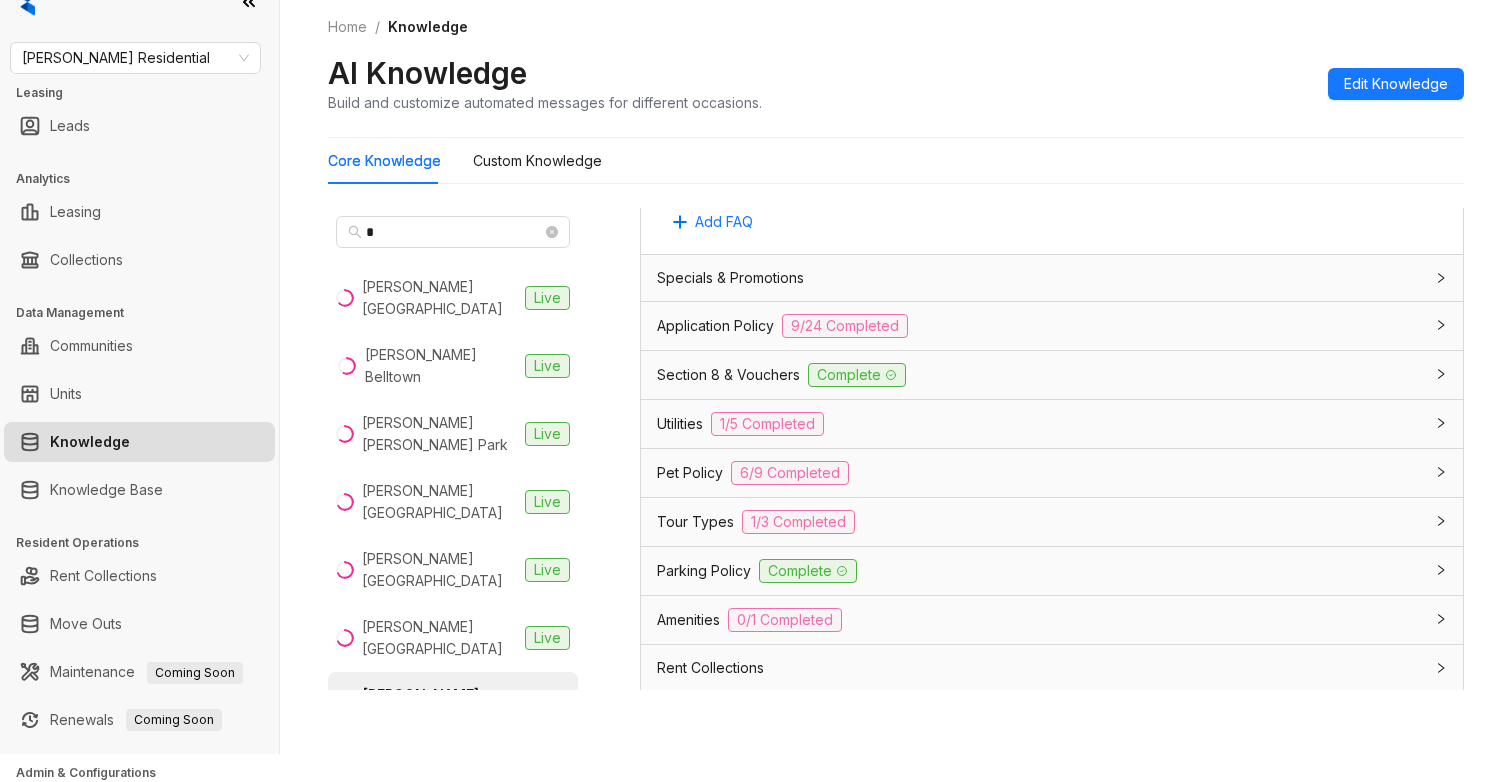 click on "Parking Policy" at bounding box center (704, 571) 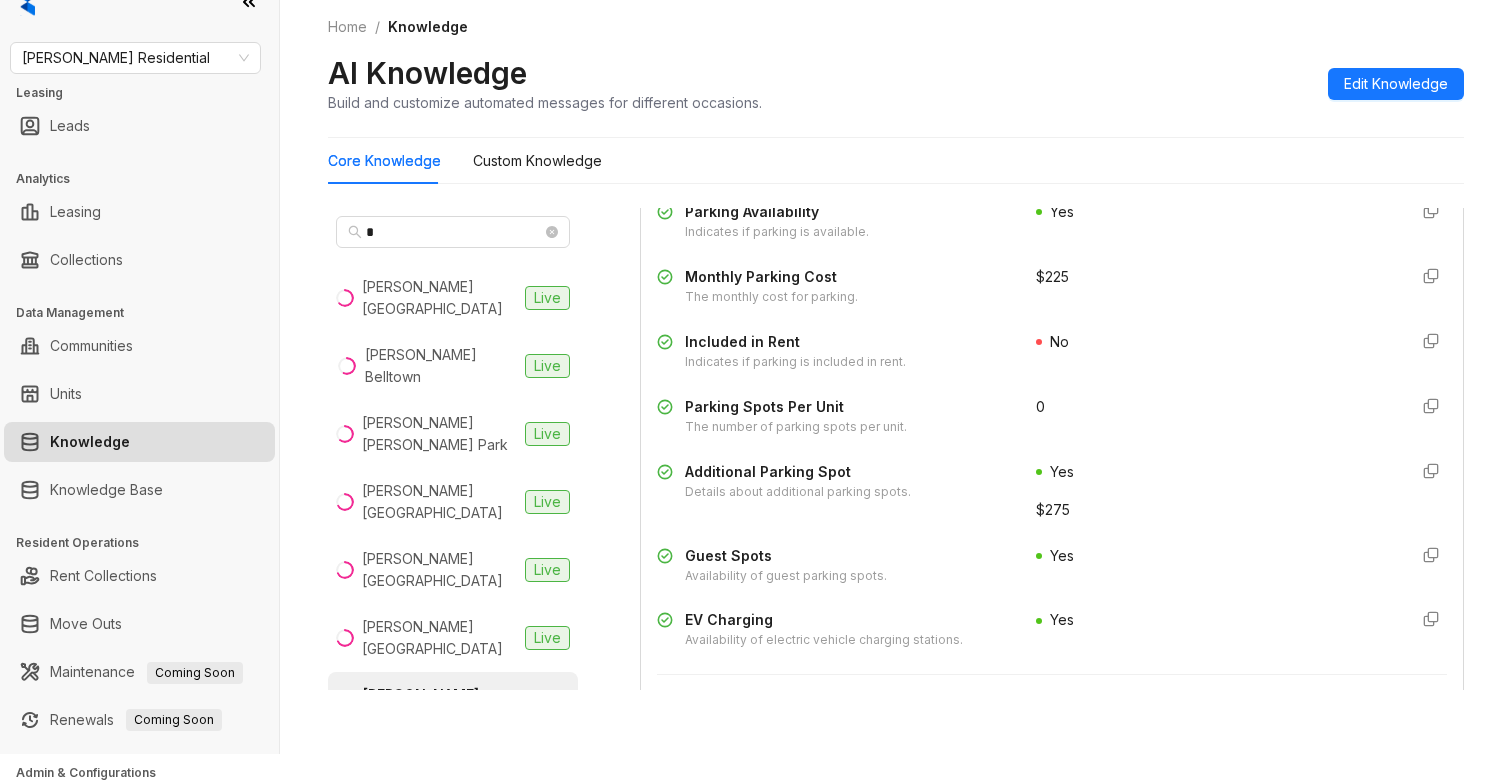 scroll, scrollTop: 1763, scrollLeft: 0, axis: vertical 